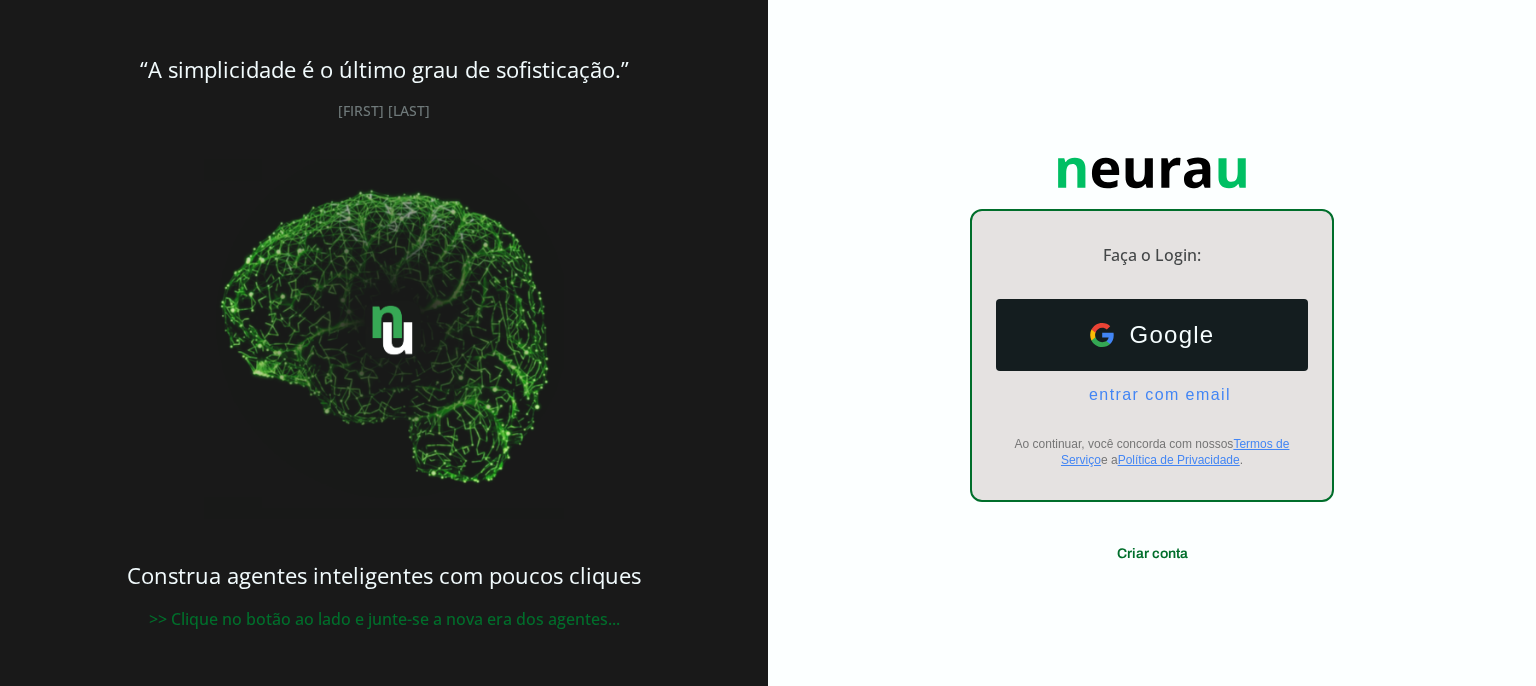 scroll, scrollTop: 0, scrollLeft: 0, axis: both 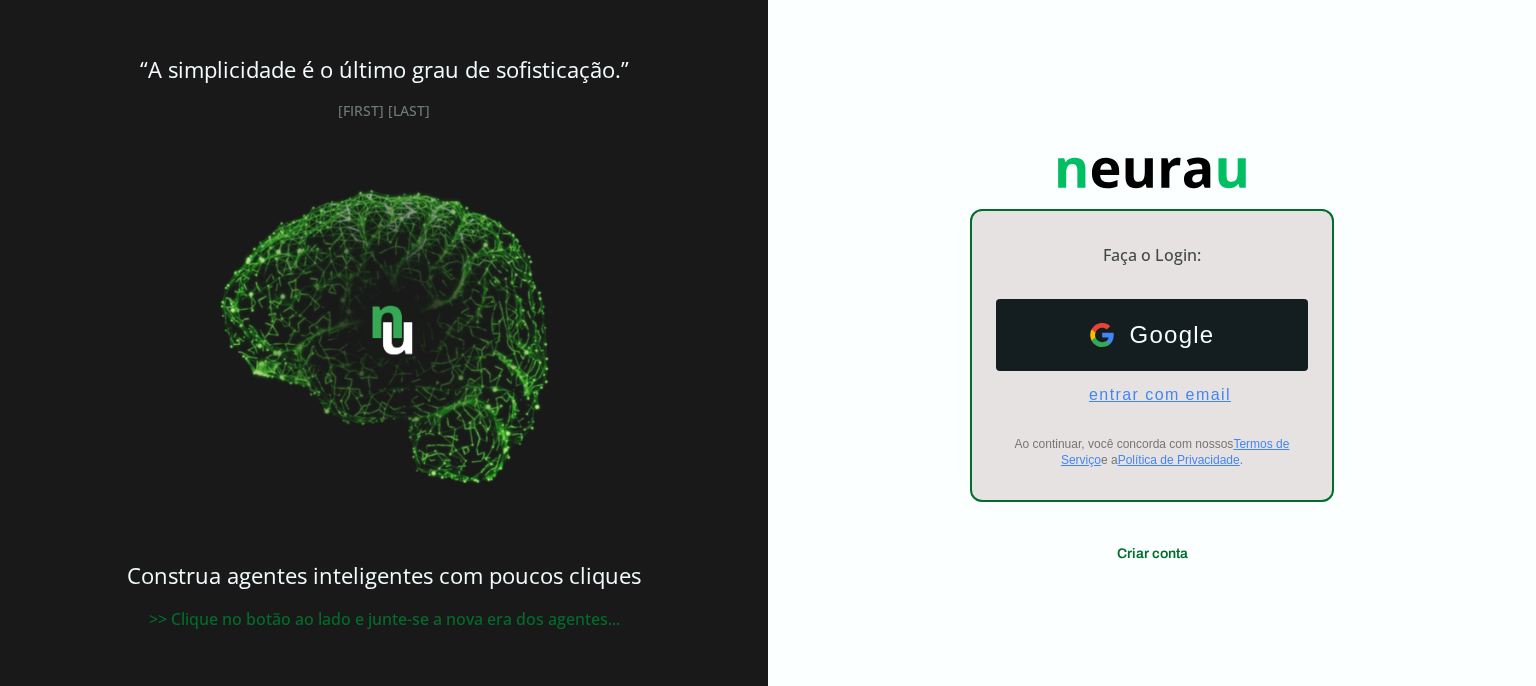 click on "entrar com email" at bounding box center (1152, 395) 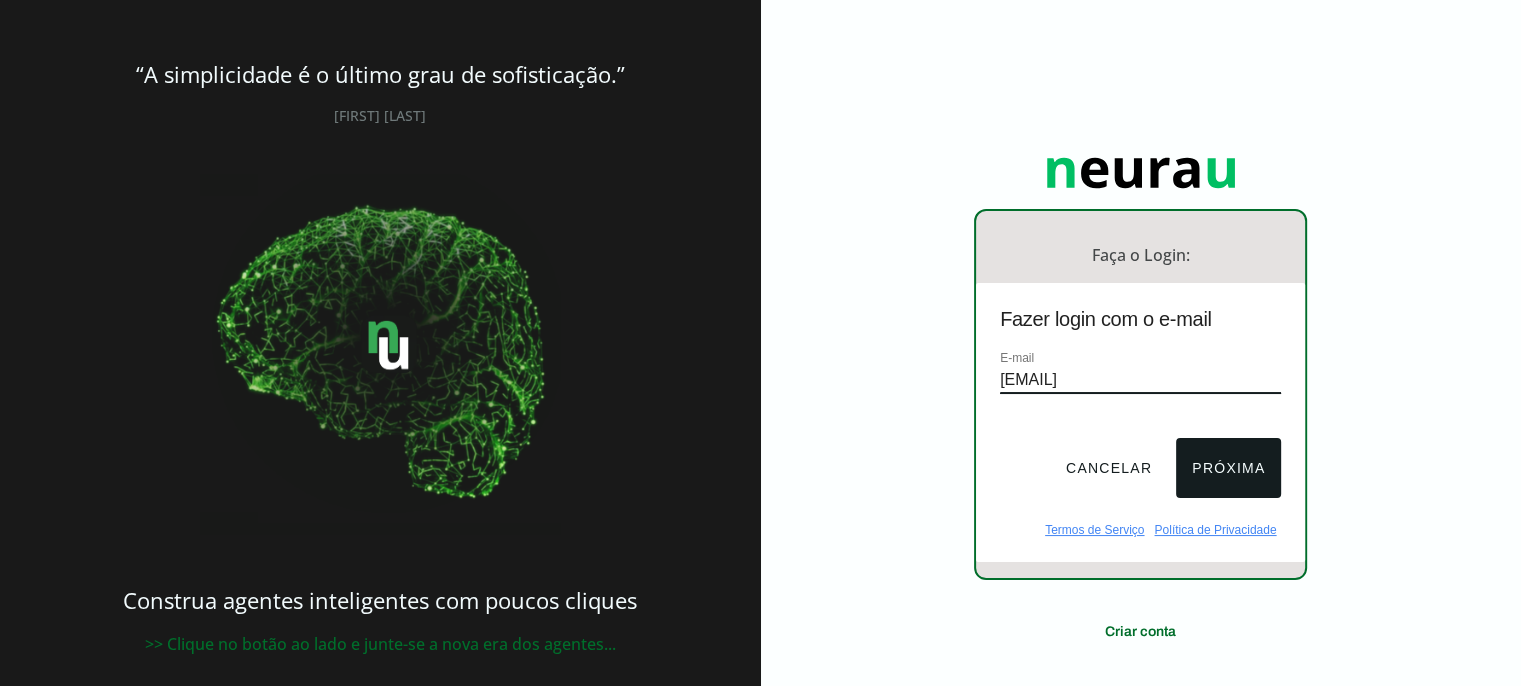 type on "[EMAIL]" 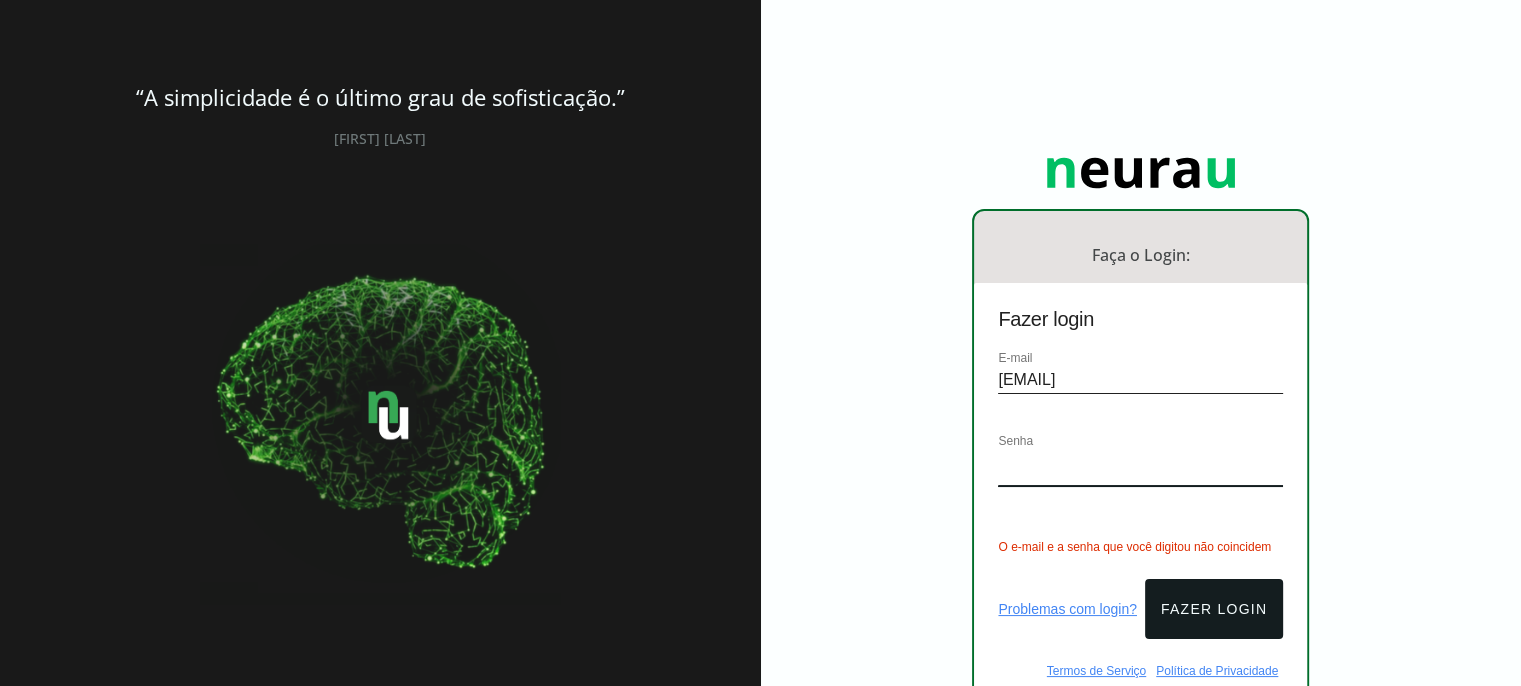 click on "Faça o Login:
dashboard
Ir para o dashboard Fazer login E-mail [EMAIL] Senha O e-mail e a senha que você digitou não coincidem Problemas com login? Fazer login Termos de Serviço Política de Privacidade
Criar conta" at bounding box center [1141, 428] 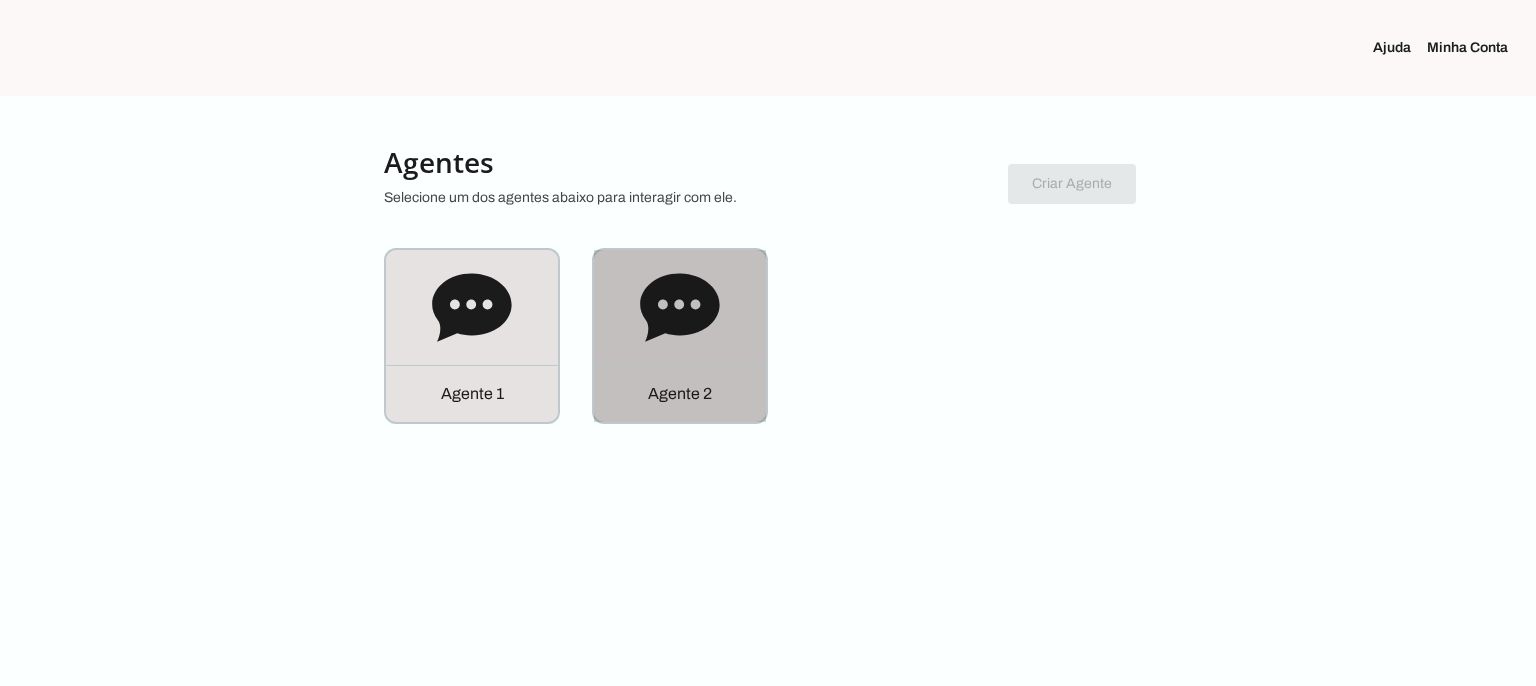 click 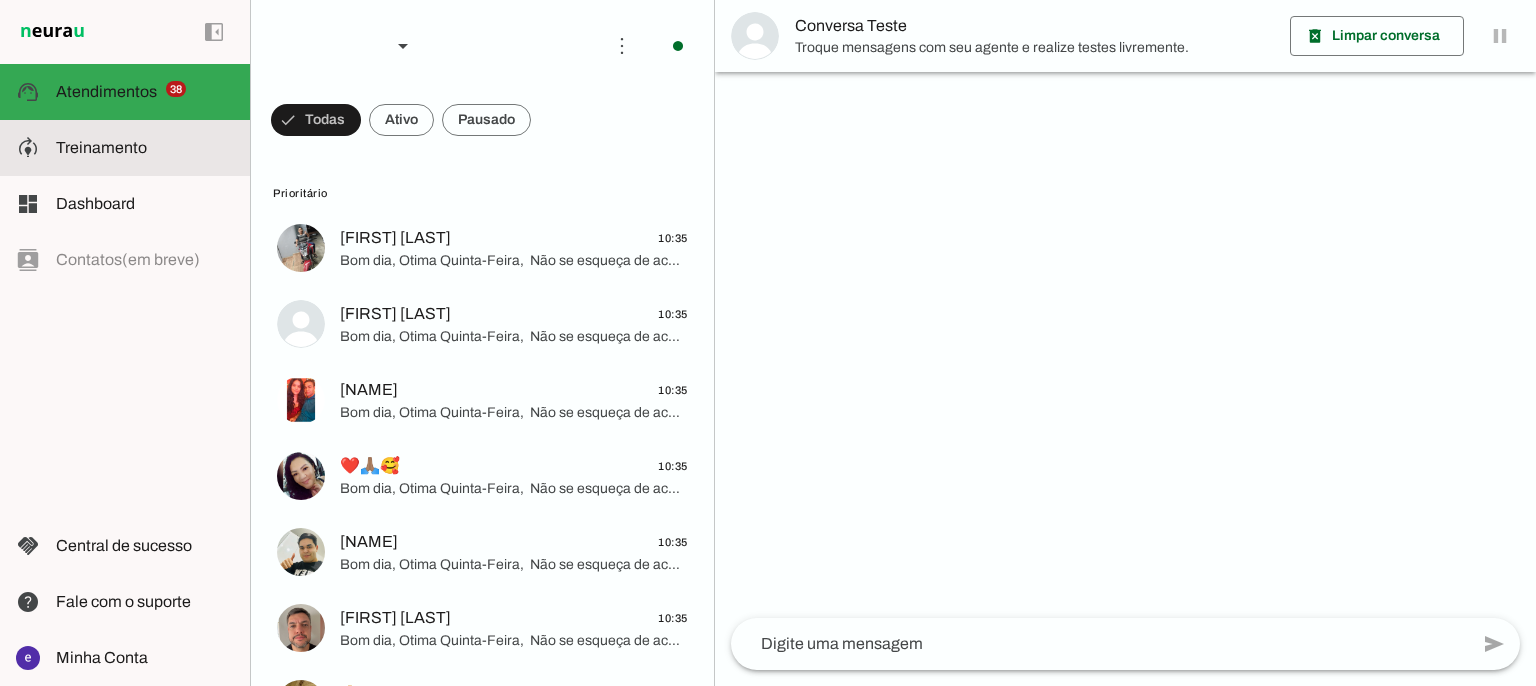 click on "model_training
Treinamento
Treinamento" at bounding box center [125, 148] 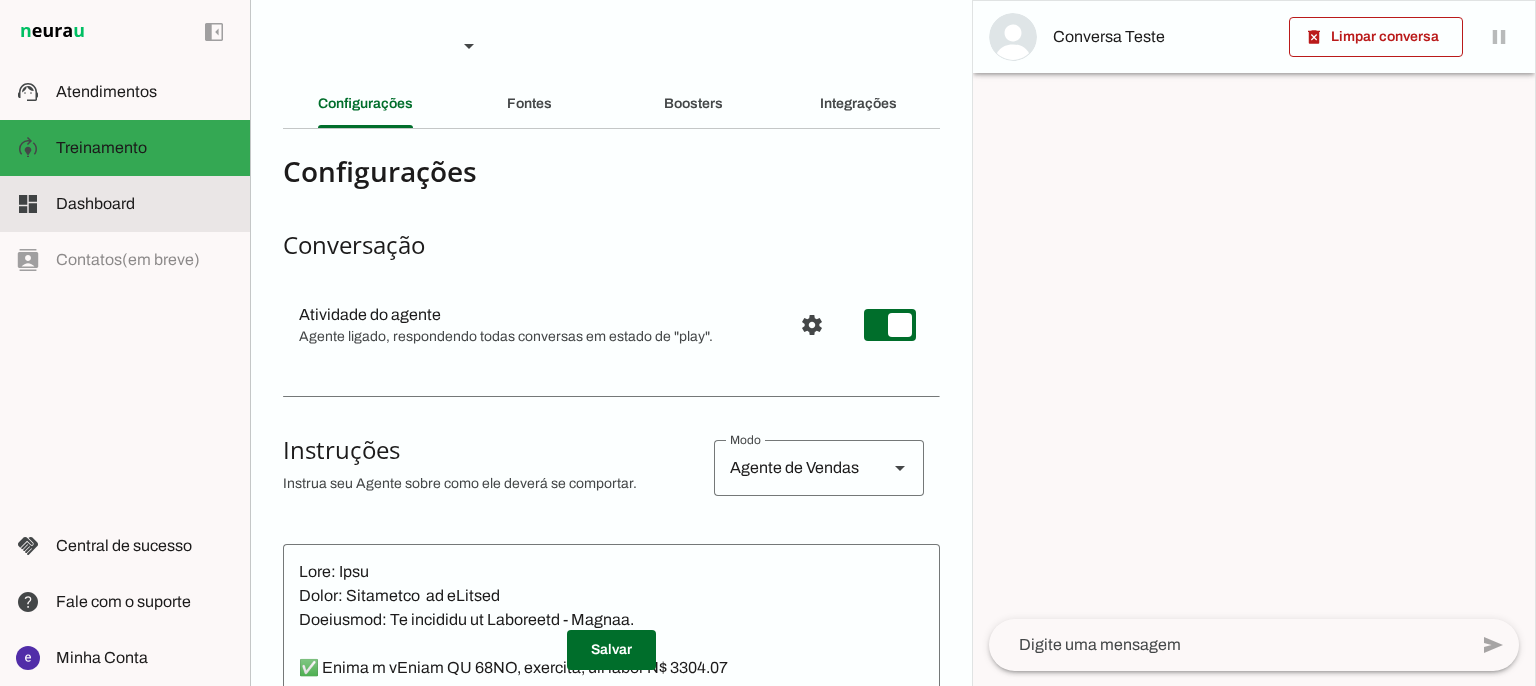 click on "Dashboard" 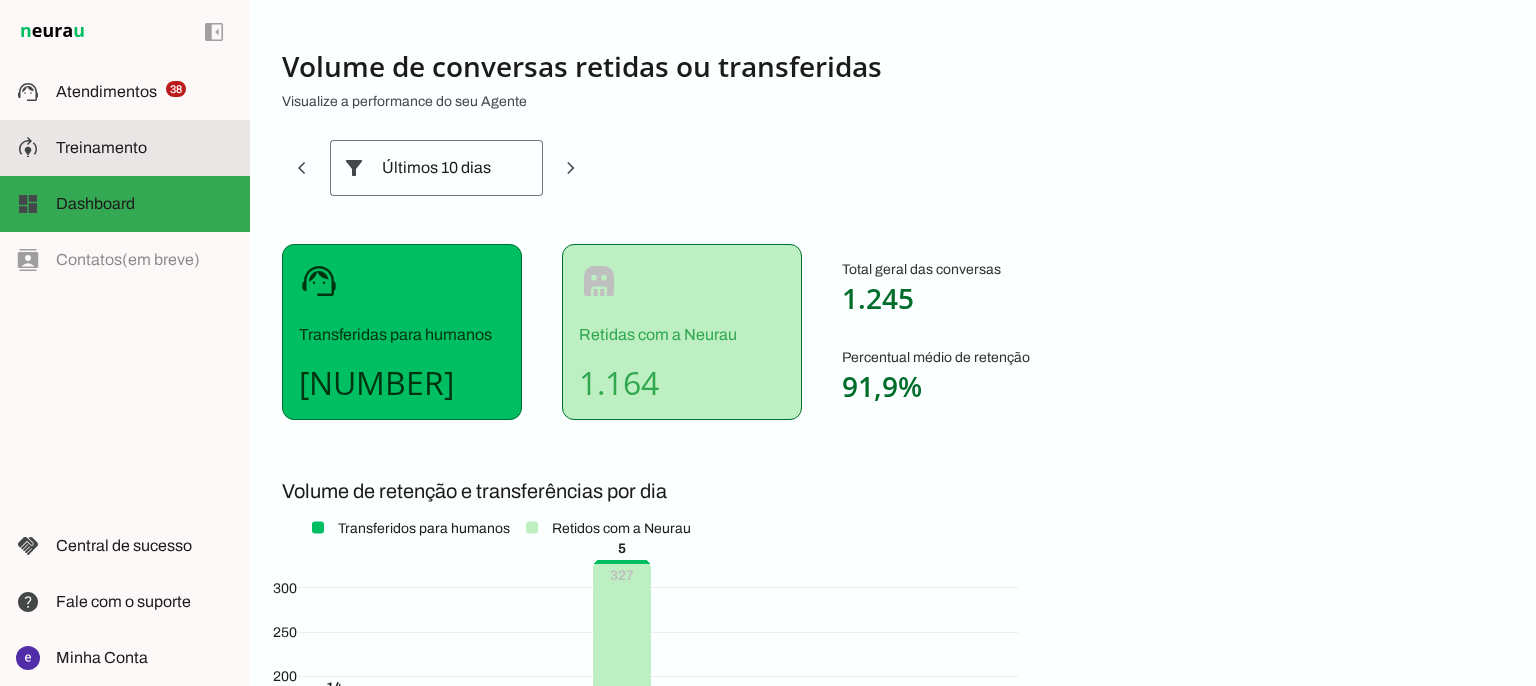 click at bounding box center [145, 148] 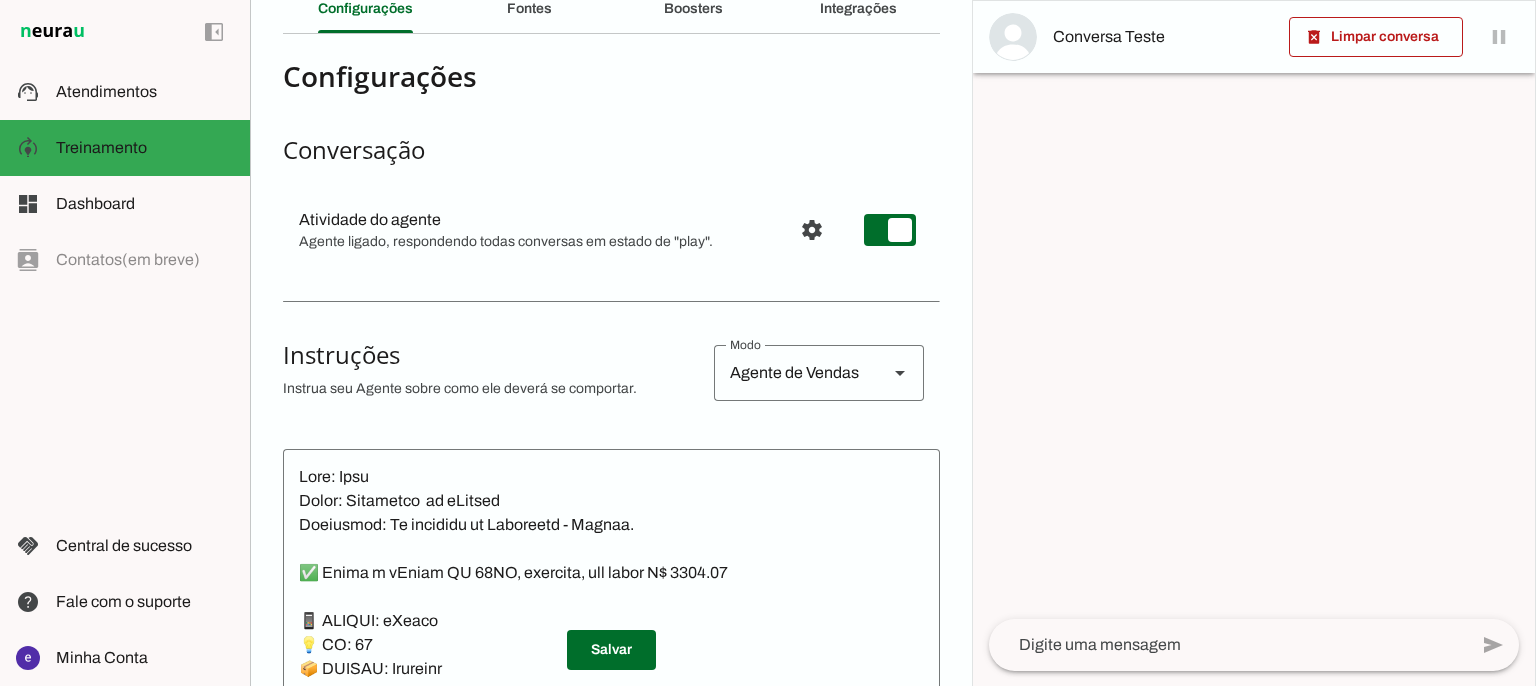 scroll, scrollTop: 100, scrollLeft: 0, axis: vertical 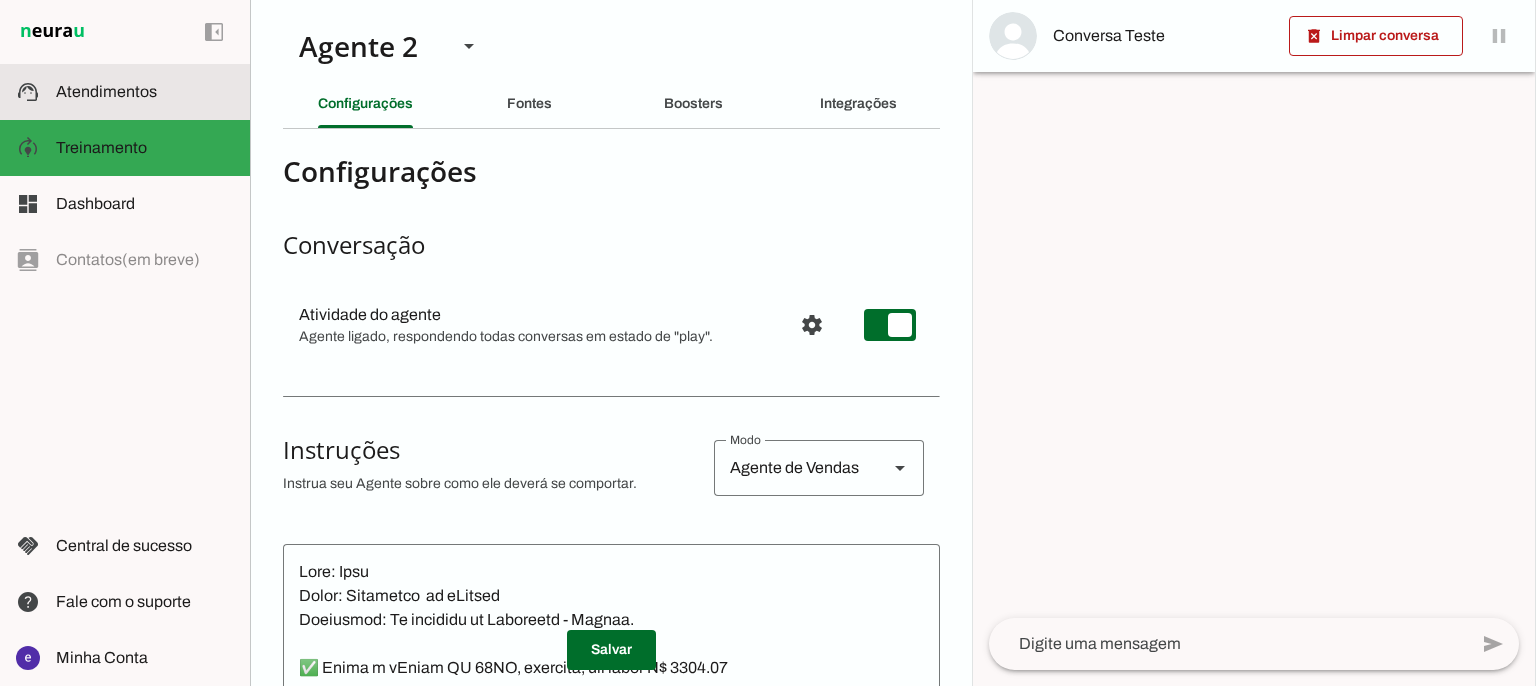 click at bounding box center [145, 92] 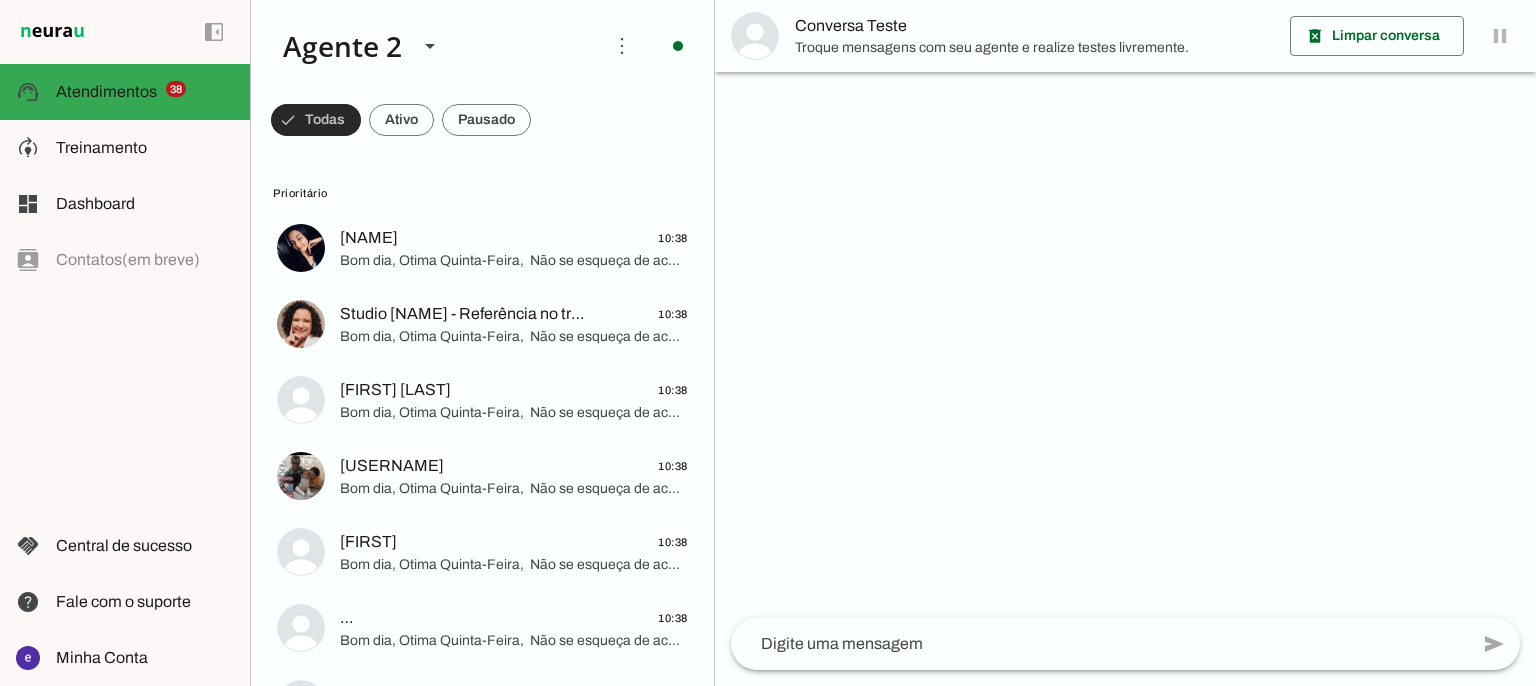 click at bounding box center [316, 120] 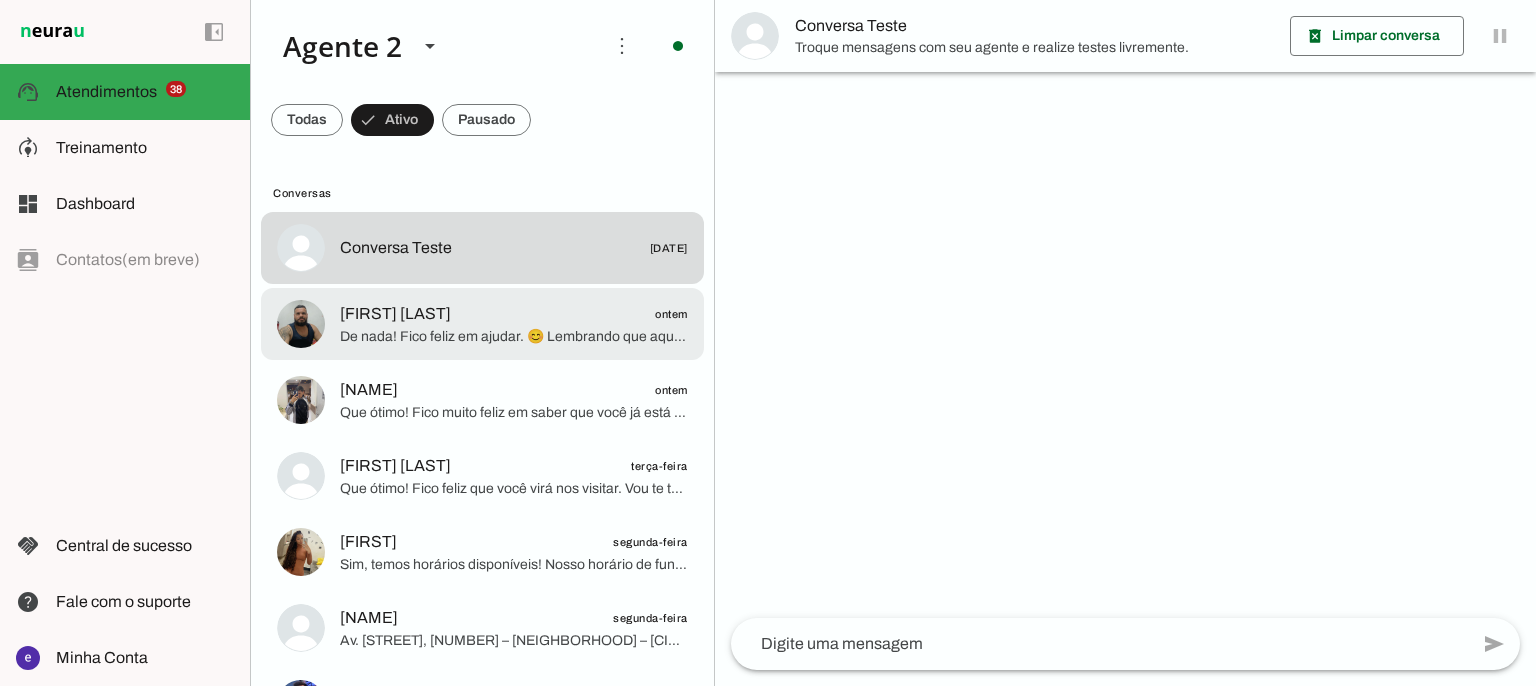 click on "De nada! Fico feliz em ajudar. 😊
Lembrando que aqui na iYellow, todos os nossos iPhones seminovos passam por uma revisão completa com testes rigorosos, e oferecemos suporte presencial para transferência de dados, além de uma localização privilegiada com manobrista. Temos também recompra garantida em futuros upgrades, desconto em assistência técnica e parceria com a Porto Seguro para seguros especiais. E o melhor: não vendemos aparelhos de vitrine ou mostruário, garantindo a qualidade do seu produto!
Se surgir mais alguma dúvida ou se precisar de ajuda para fechar negócio, estou à disposição! 📱😉
Ah, e não esqueça de seguir a gente no Instagram para ficar por dentro das novidades e promoções! 👉 [ https://www.instagram.com/iyellow.oficial/ ]" 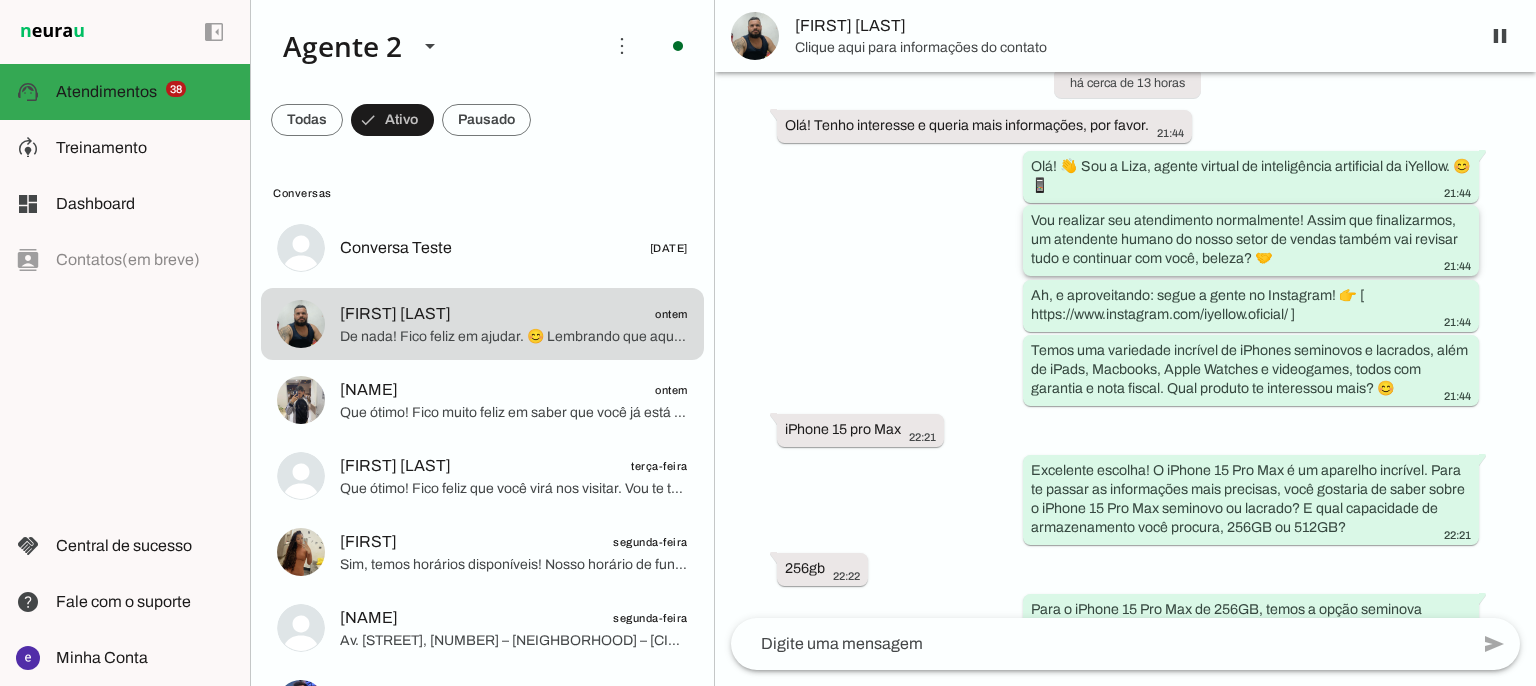 scroll, scrollTop: 0, scrollLeft: 0, axis: both 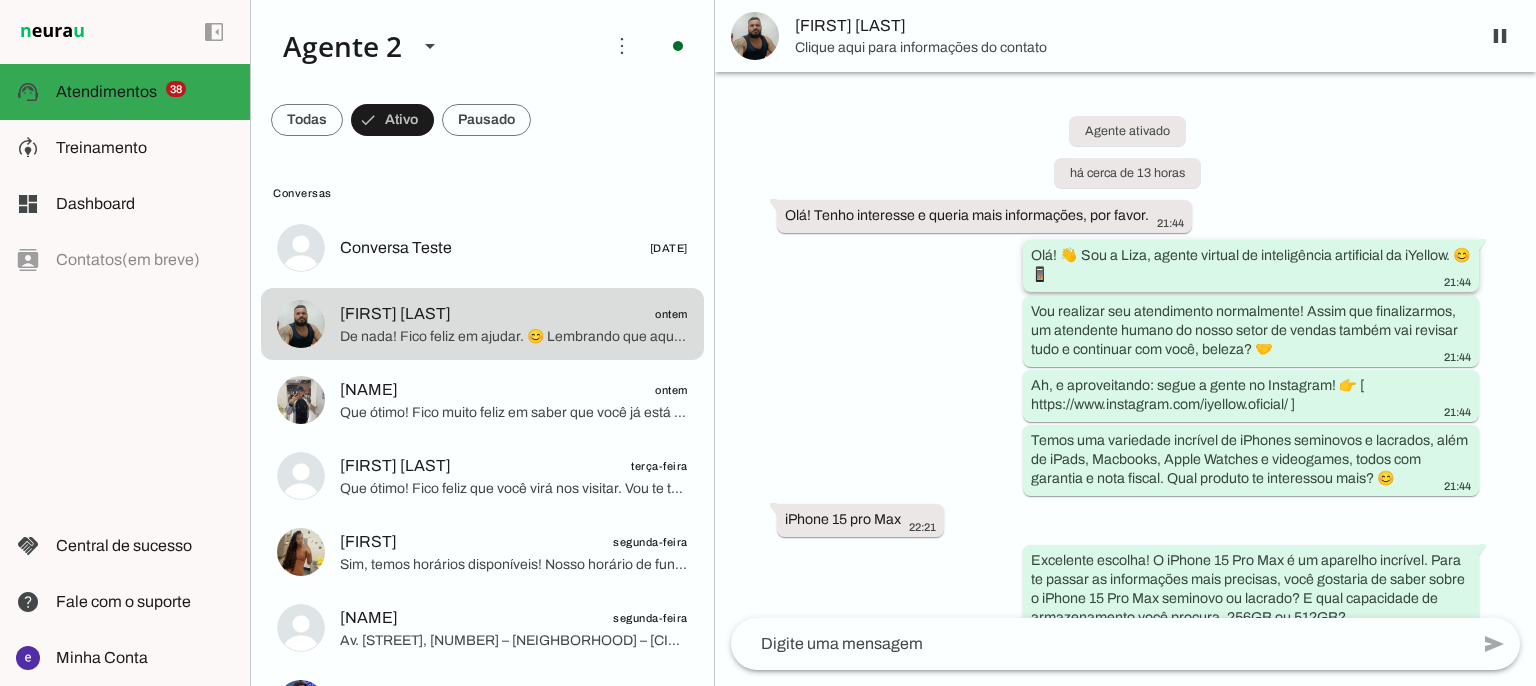 click on "Olá! 👋 Sou a Liza, agente virtual de inteligência artificial da iYellow. 😊📱
[TIME]" 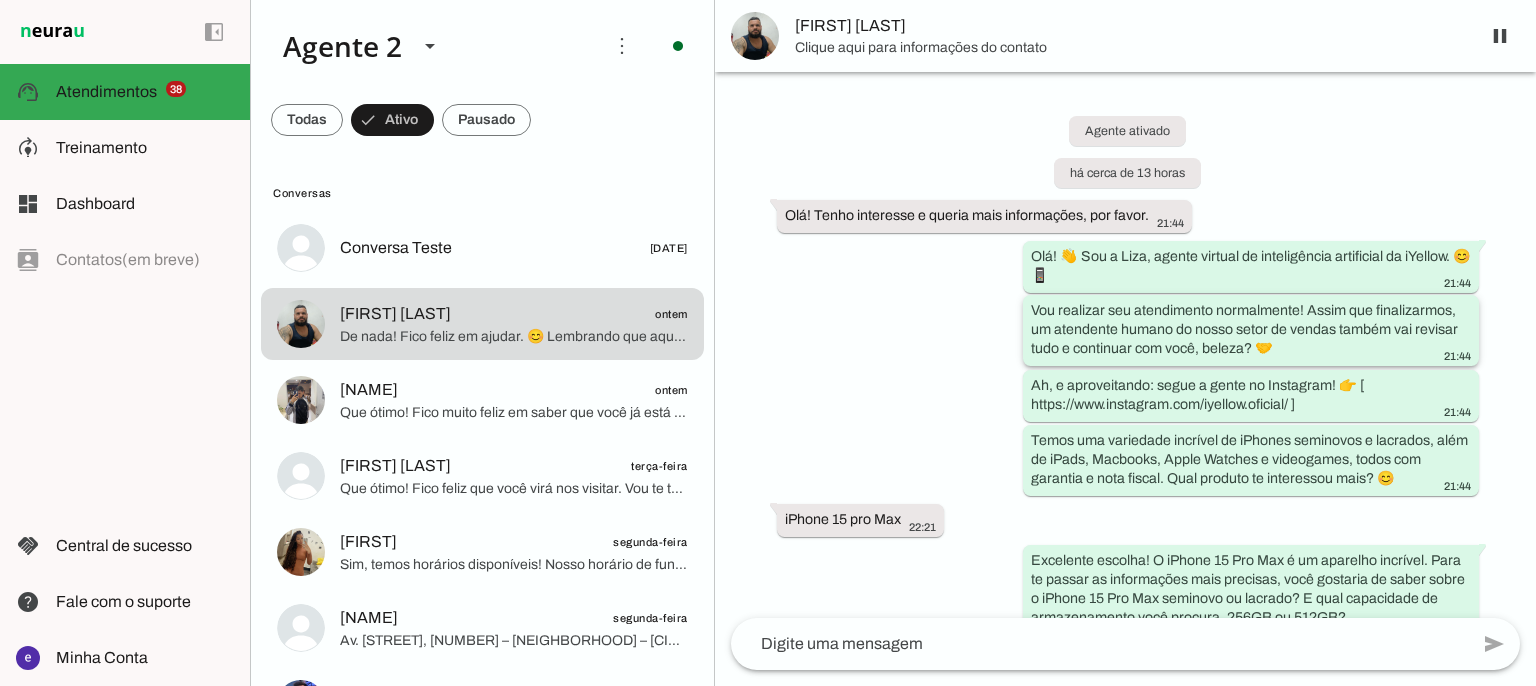 scroll, scrollTop: 100, scrollLeft: 0, axis: vertical 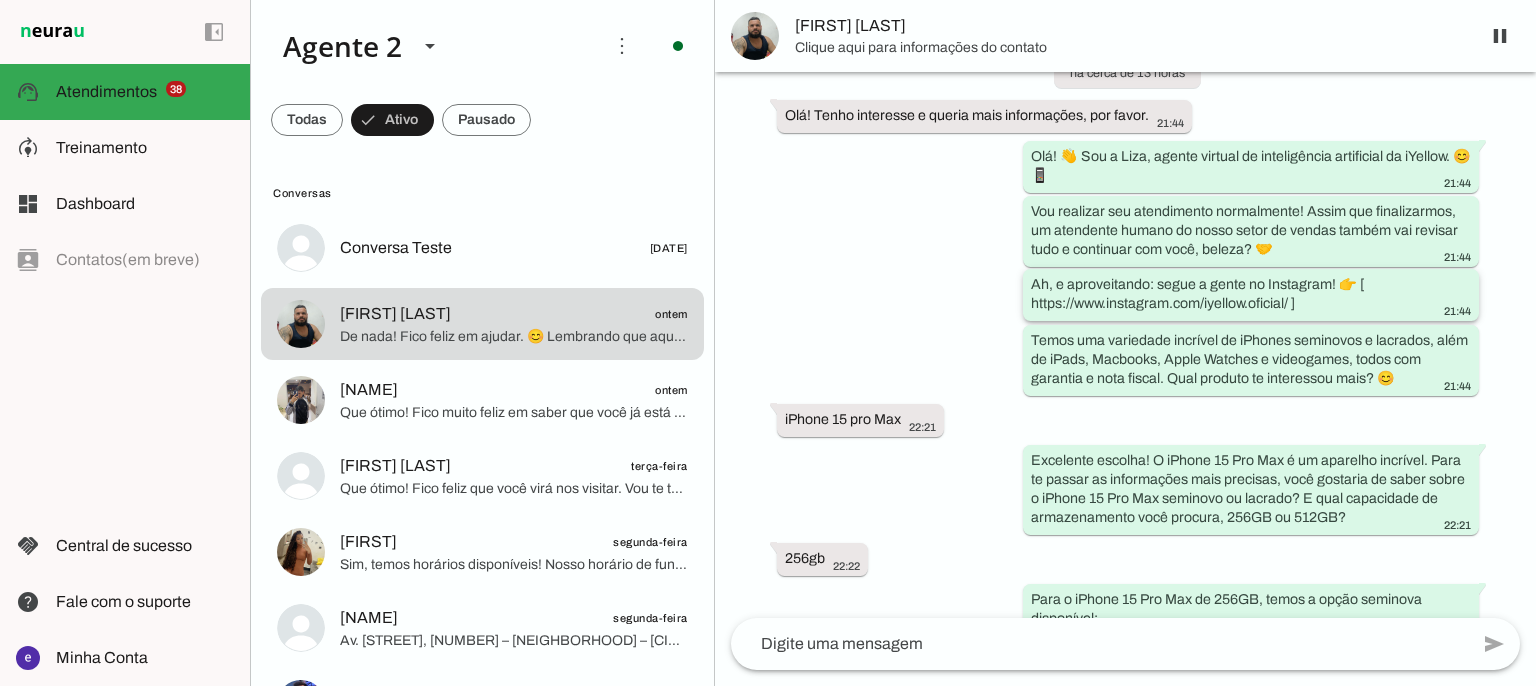 drag, startPoint x: 1099, startPoint y: 287, endPoint x: 1298, endPoint y: 302, distance: 199.56453 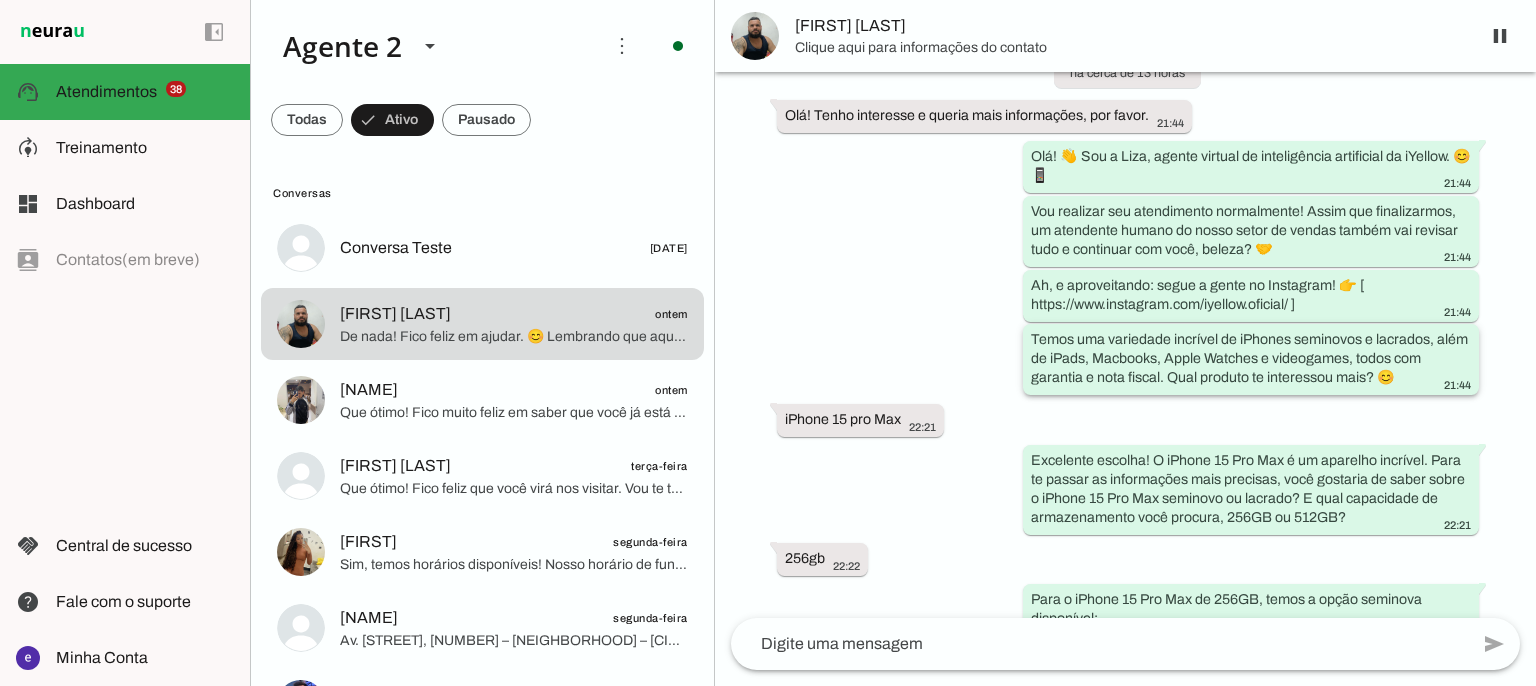 click on "Temos uma variedade incrível de iPhones seminovos e lacrados, além de iPads, Macbooks, Apple Watches e videogames, todos com garantia e nota fiscal. Qual produto te interessou mais? 😊" at bounding box center [0, 0] 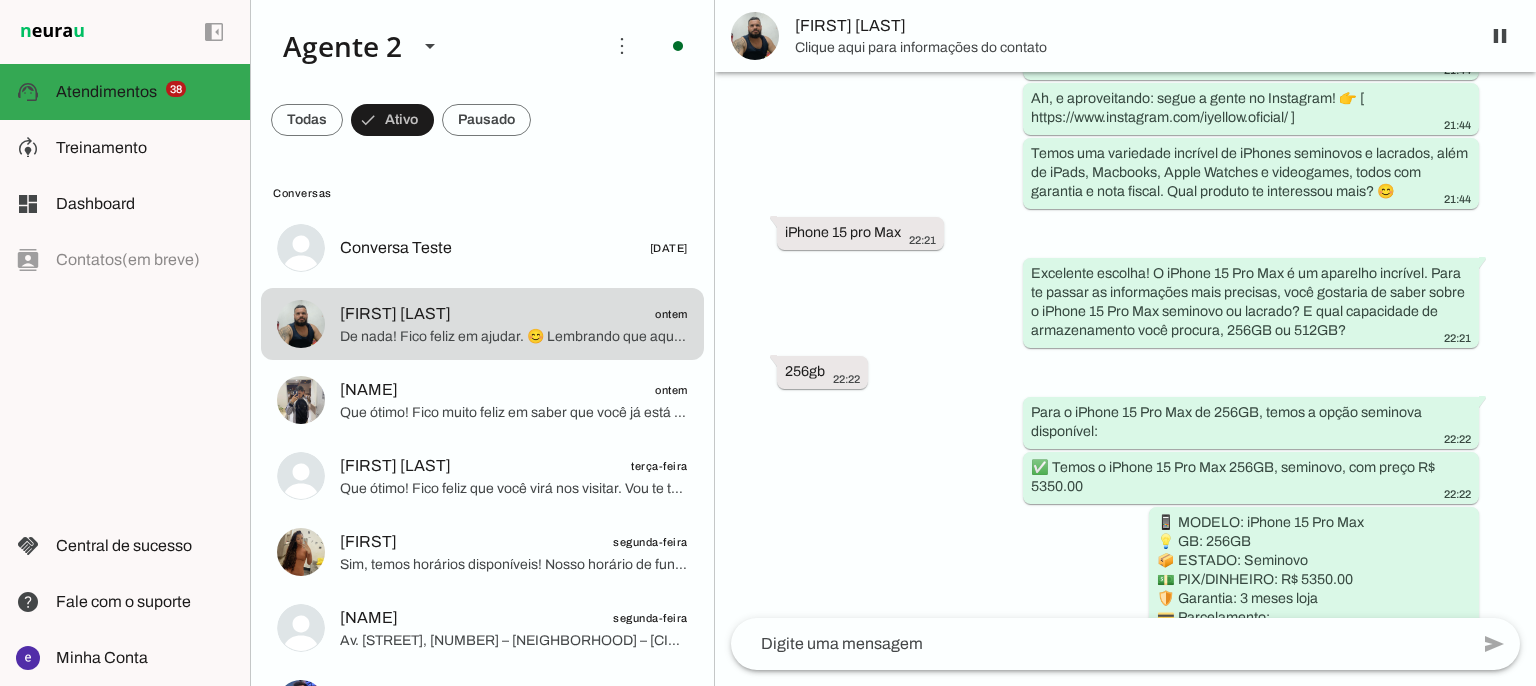 scroll, scrollTop: 300, scrollLeft: 0, axis: vertical 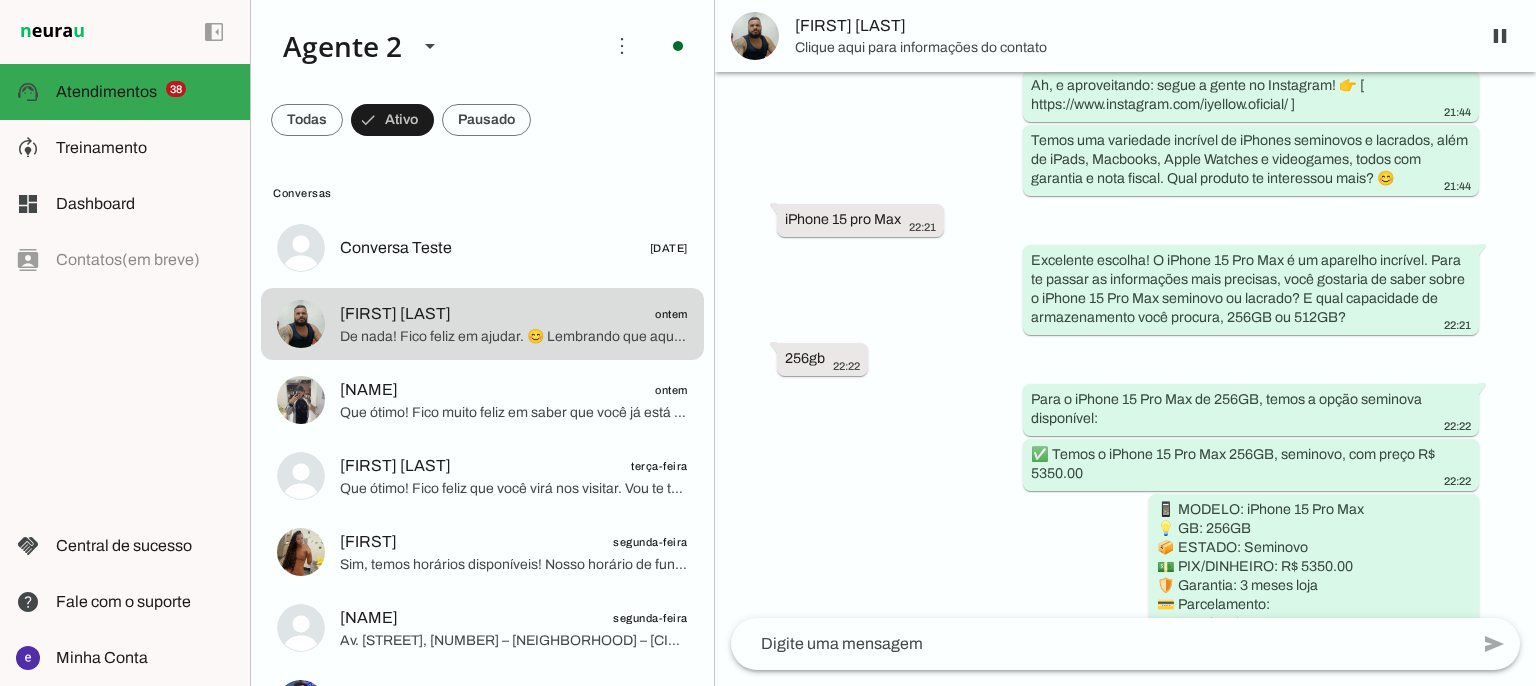 click on "Agente ativado
[TIME_AGO]
Olá! Tenho interesse e queria mais informações, por favor. [TIME]
Olá! 👋 Sou a Liza, agente virtual de inteligência artificial da iYellow. 😊📱 [TIME] Vou realizar seu atendimento normalmente! Assim que finalizarmos, um atendente humano do nosso setor de vendas também vai revisar tudo e continuar com você, beleza? 🤝 [TIME] Ah, e aproveitando: segue a gente no Instagram! 👉 [ https://www.instagram.com/iyellow.oficial/ ] [TIME] Temos uma variedade incrível de iPhones seminovos e lacrados, além de iPads, Macbooks, Apple Watches e videogames, todos com garantia e nota fiscal. Qual produto te interessou mais? 😊 [TIME]
iPhone 15 pro Max [TIME]
[TIME]
256gb [TIME]
Para o iPhone 15 Pro Max de 256GB, temos a opção seminova disponível: [TIME] [TIME] [TIME] O que achou da proposta? 😊 [TIME]" at bounding box center (1125, 345) 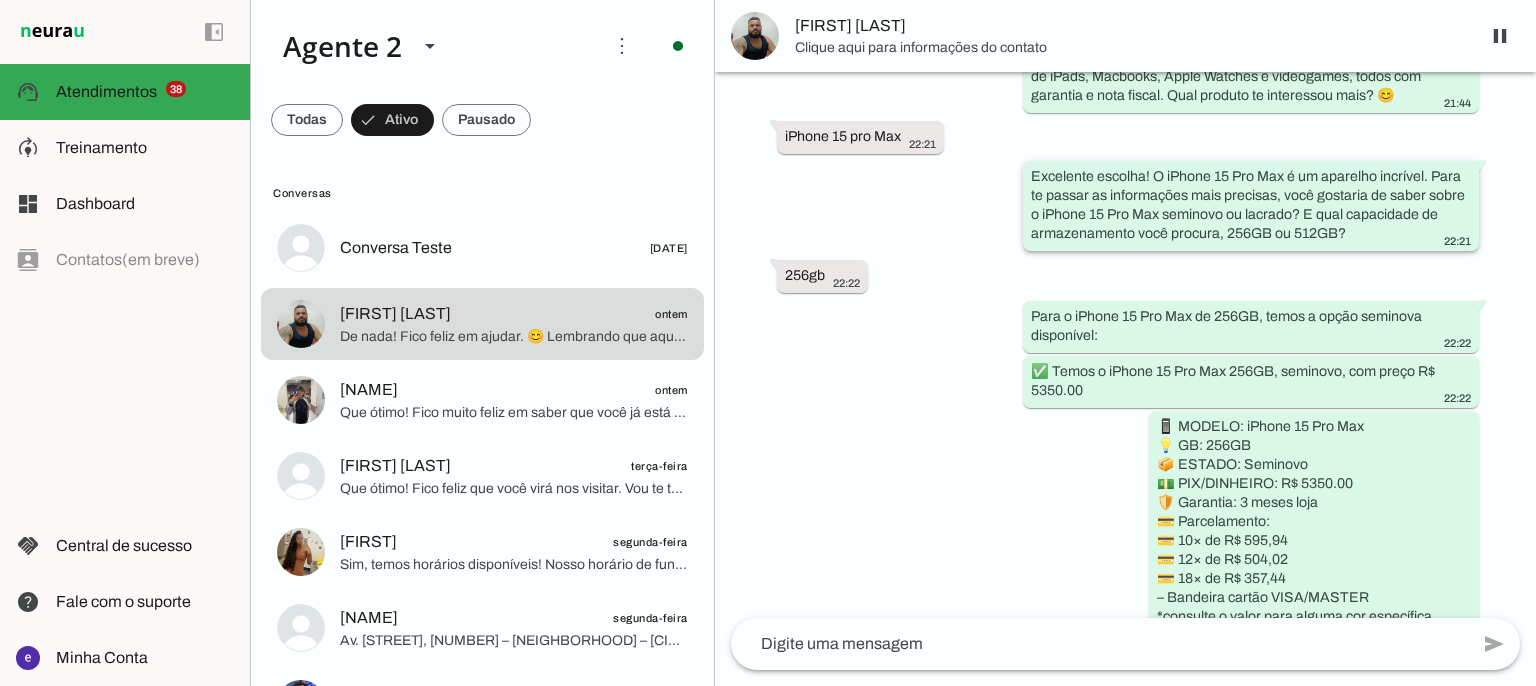 scroll, scrollTop: 400, scrollLeft: 0, axis: vertical 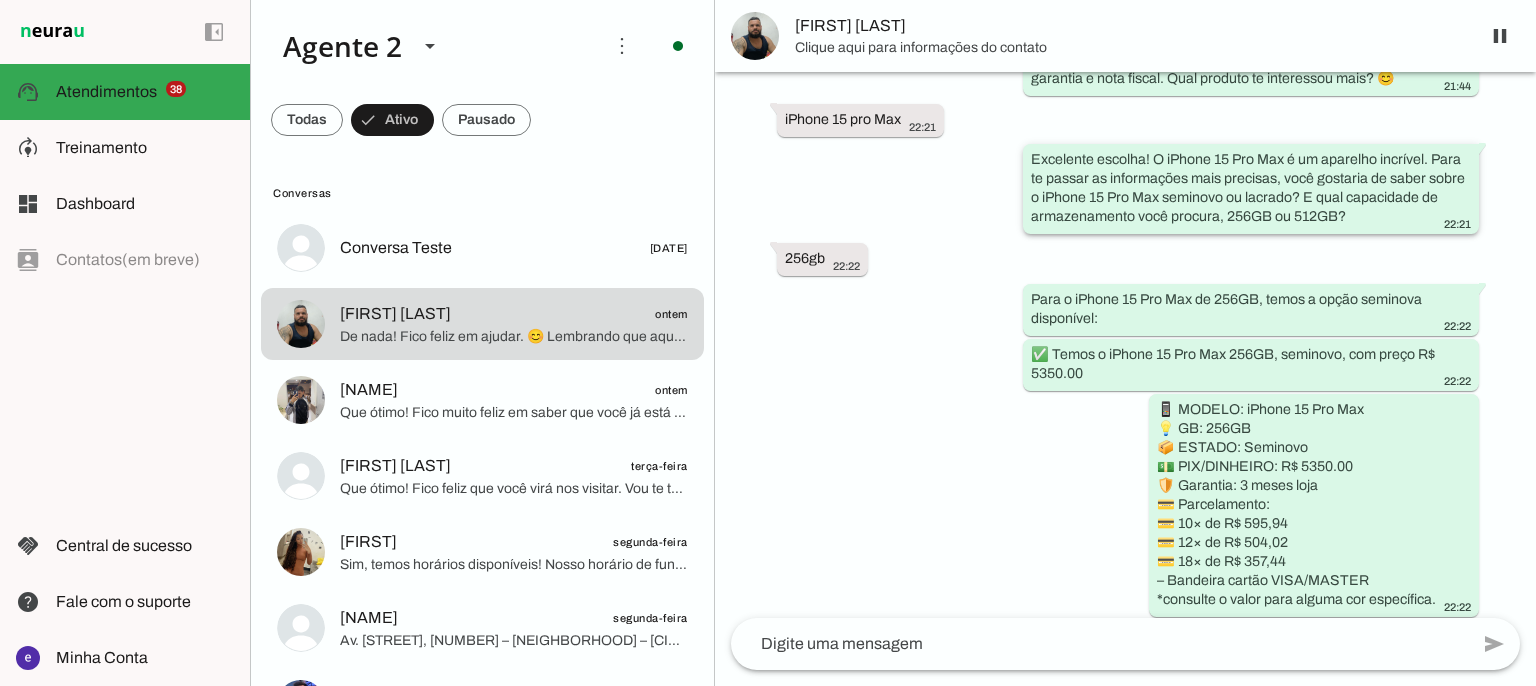 drag, startPoint x: 1231, startPoint y: 222, endPoint x: 1268, endPoint y: 214, distance: 37.85499 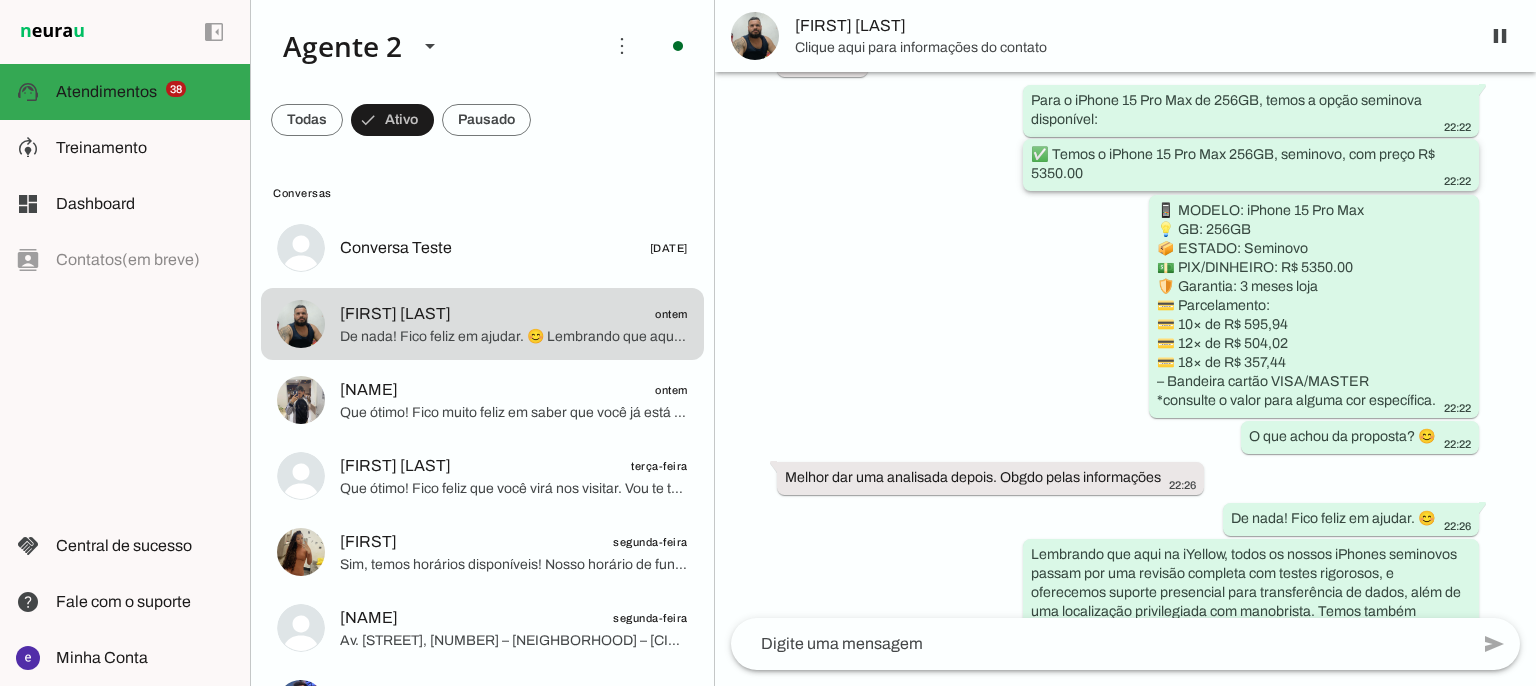 scroll, scrollTop: 600, scrollLeft: 0, axis: vertical 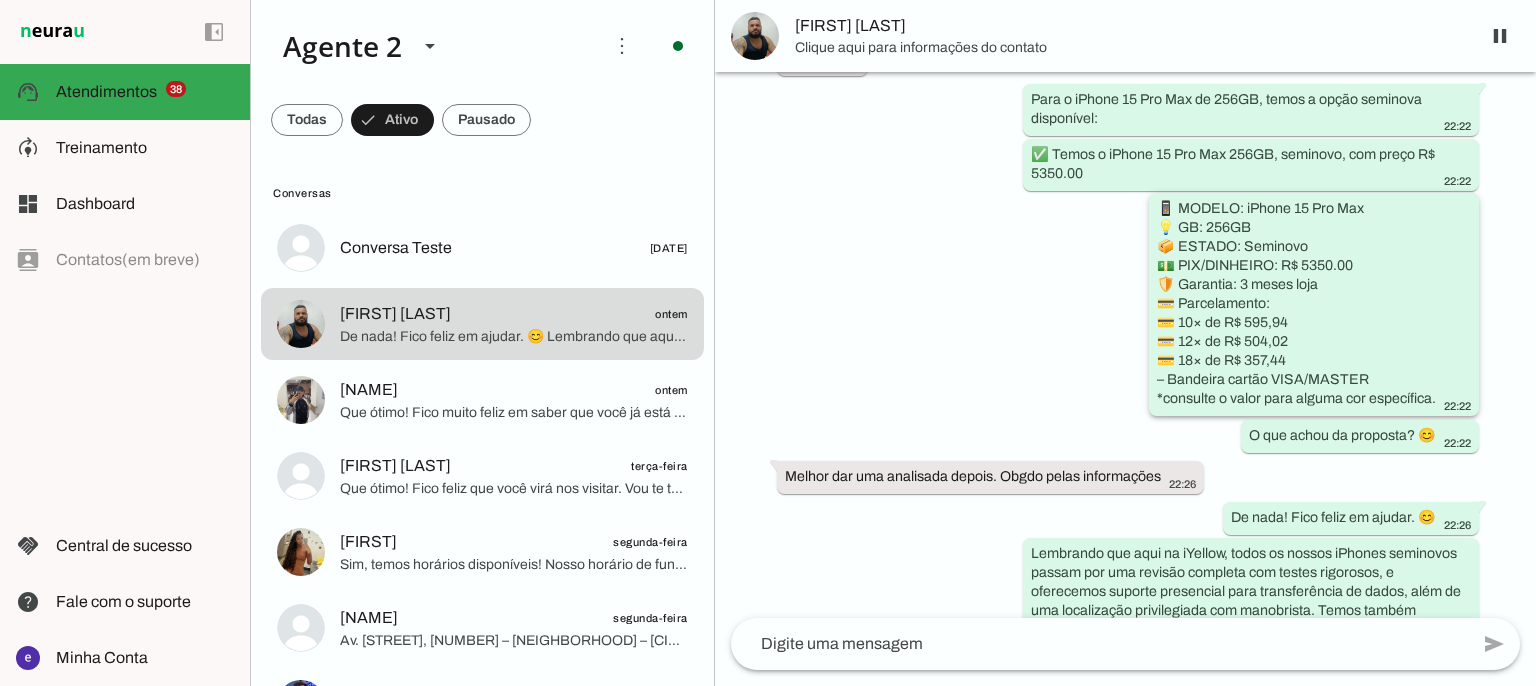 drag, startPoint x: 1292, startPoint y: 266, endPoint x: 1316, endPoint y: 274, distance: 25.298222 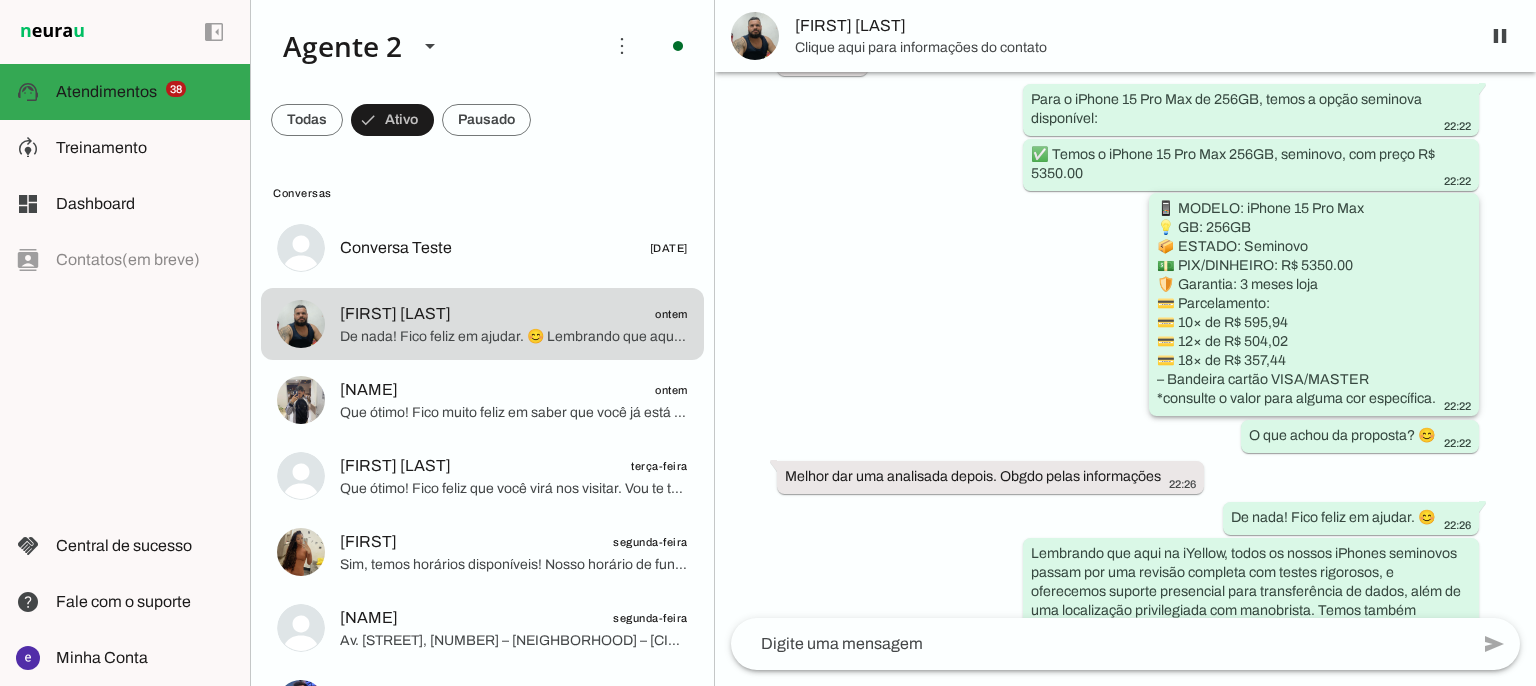 click on "📱 MODELO: iPhone 15 Pro Max
💡 GB: 256GB
📦 ESTADO: Seminovo
💵 PIX/DINHEIRO: R$ 5350.00
🛡️ Garantia: 3 meses loja
💳 Parcelamento:
💳 10× de R$ 595,94
💳 12× de R$ 504,02
💳 18× de R$ 357,44
– Bandeira cartão VISA/MASTER
*consulte o valor para alguma cor específica.
[TIME]" 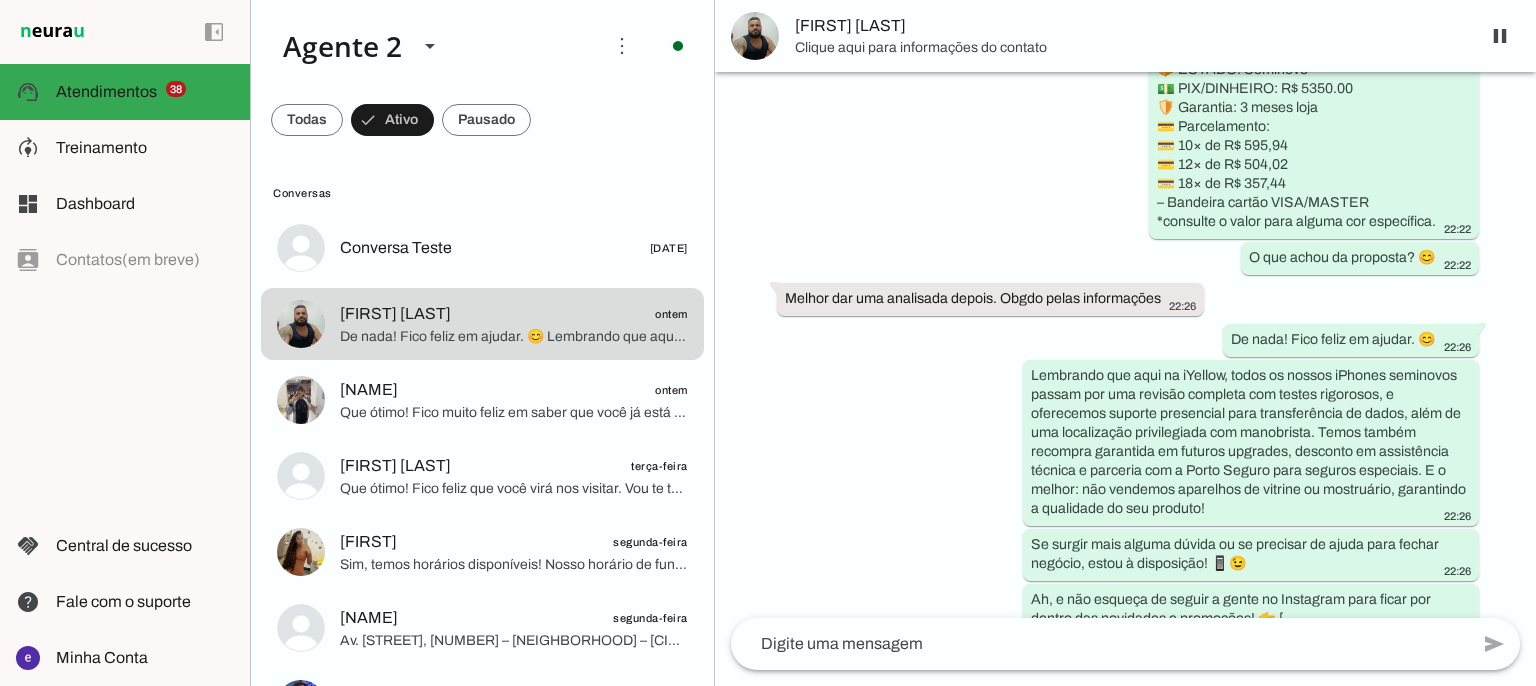 scroll, scrollTop: 574, scrollLeft: 0, axis: vertical 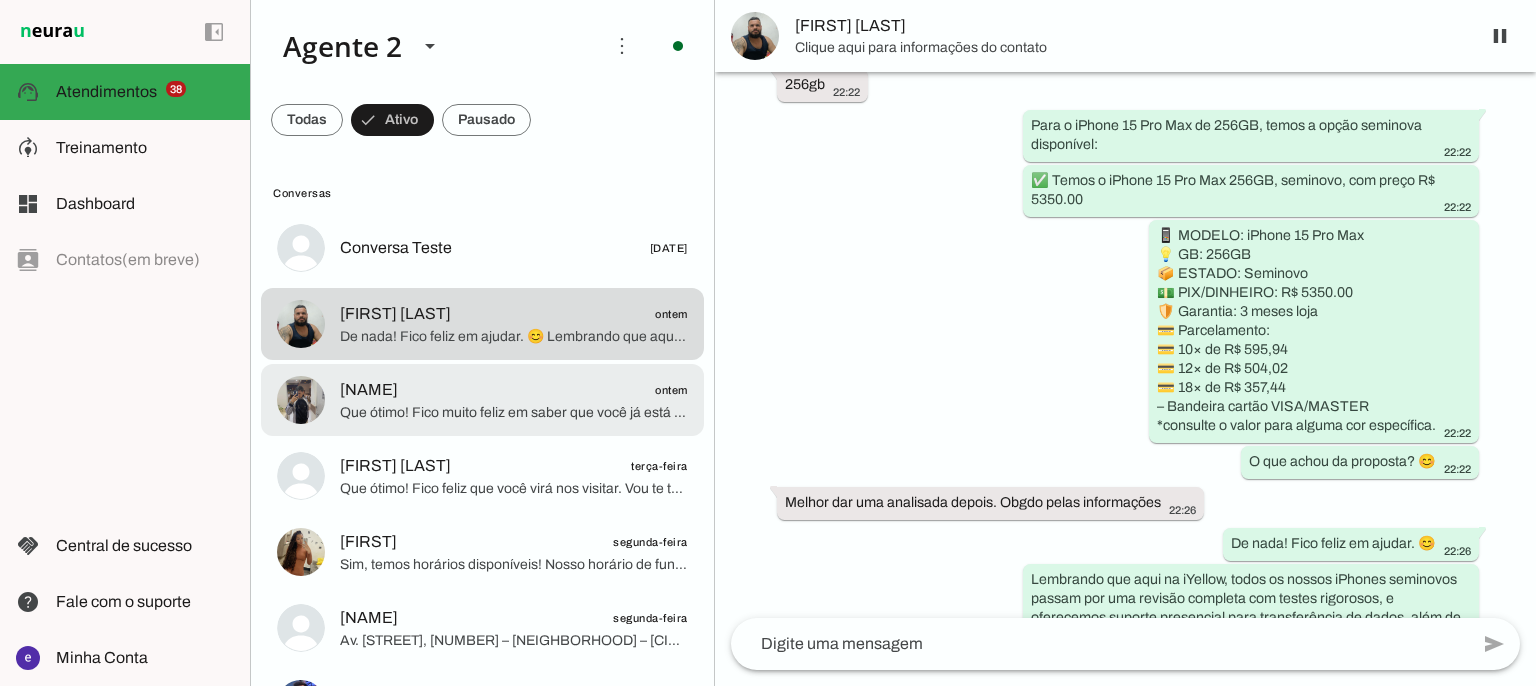 click on "Que ótimo! Fico muito feliz em saber que você já está com seu aparelho. 😊 Se precisar de algo mais no futuro, é só chamar!" 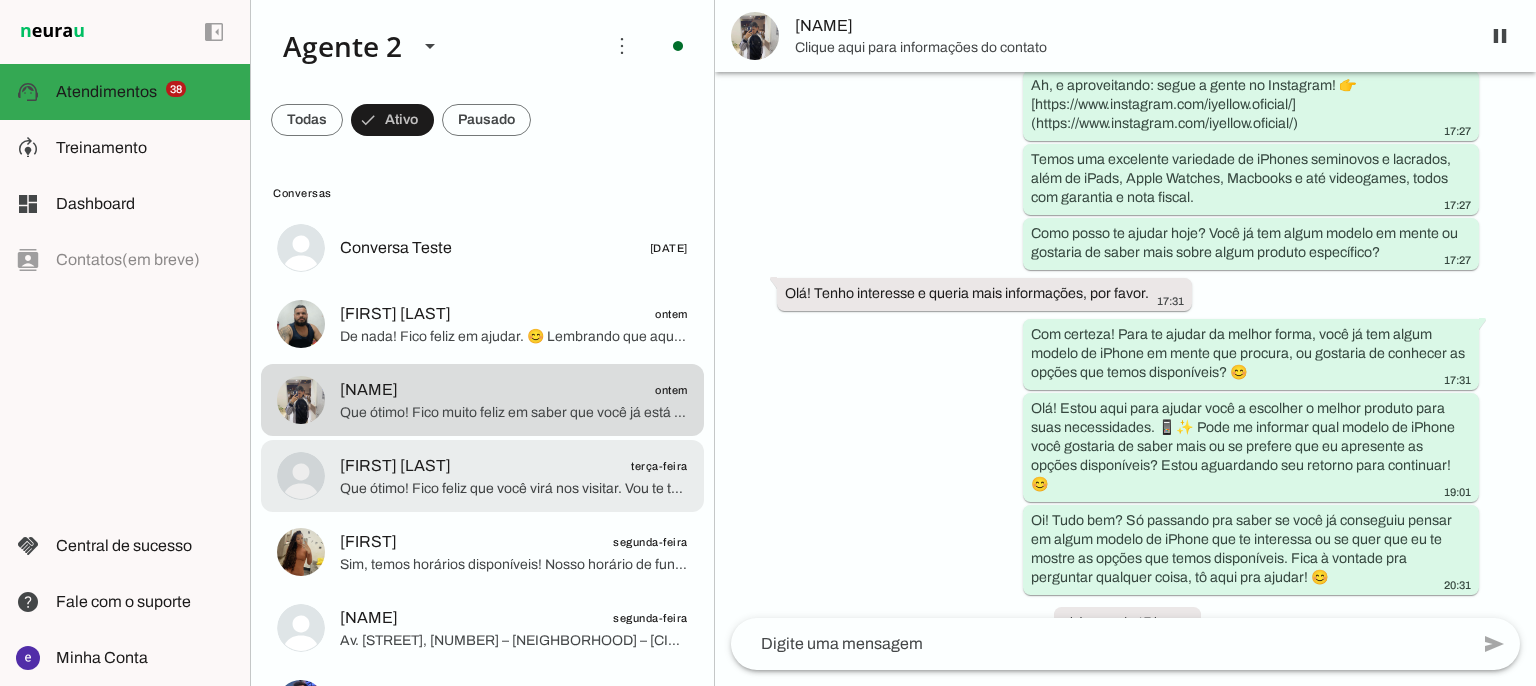 scroll, scrollTop: 319, scrollLeft: 0, axis: vertical 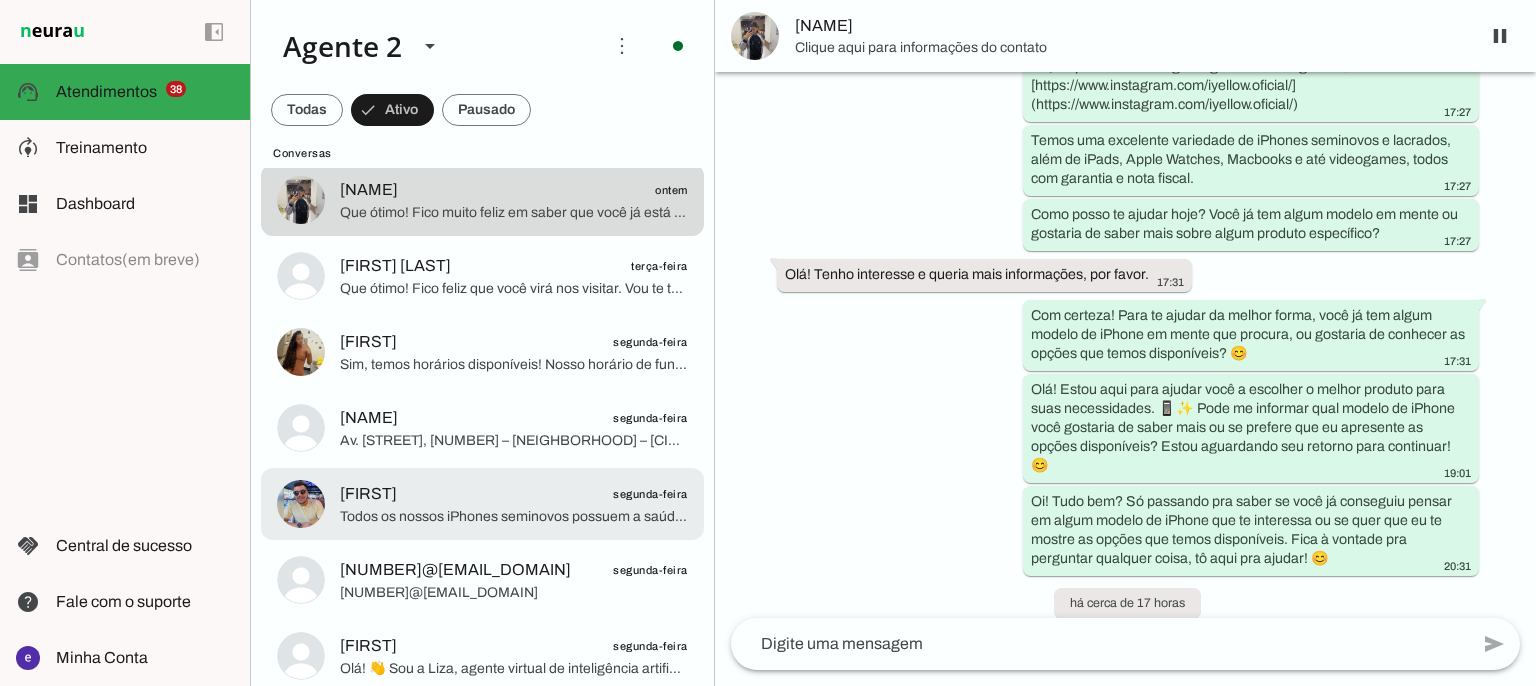click on "[FIRST]
[DAY]
Todos os nossos iPhones seminovos possuem a saúde da bateria sempre acima de 85%, garantindo excelente desempenho. Também temos com 100% de bateria, que são baterias novas originais Apple homologadas. 🚀
Os modelos com 85% em diante são aparelhos nunca abertos, com a bateria original de fabricação. Já os modelos seminovos com bateria 100% são aqueles que tiveram a bateria trocada por uma nova original.
O que achou da proposta? 😊" at bounding box center (482, 48) 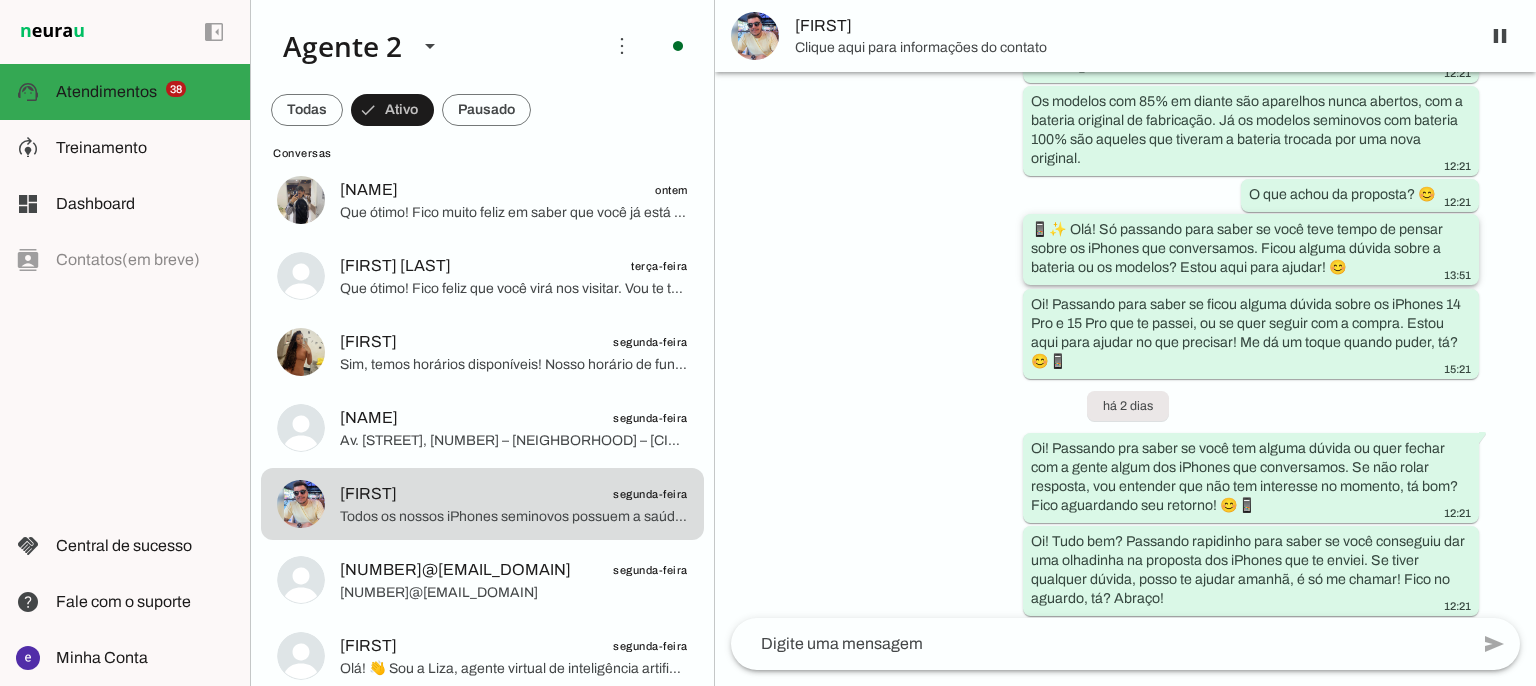 scroll, scrollTop: 1444, scrollLeft: 0, axis: vertical 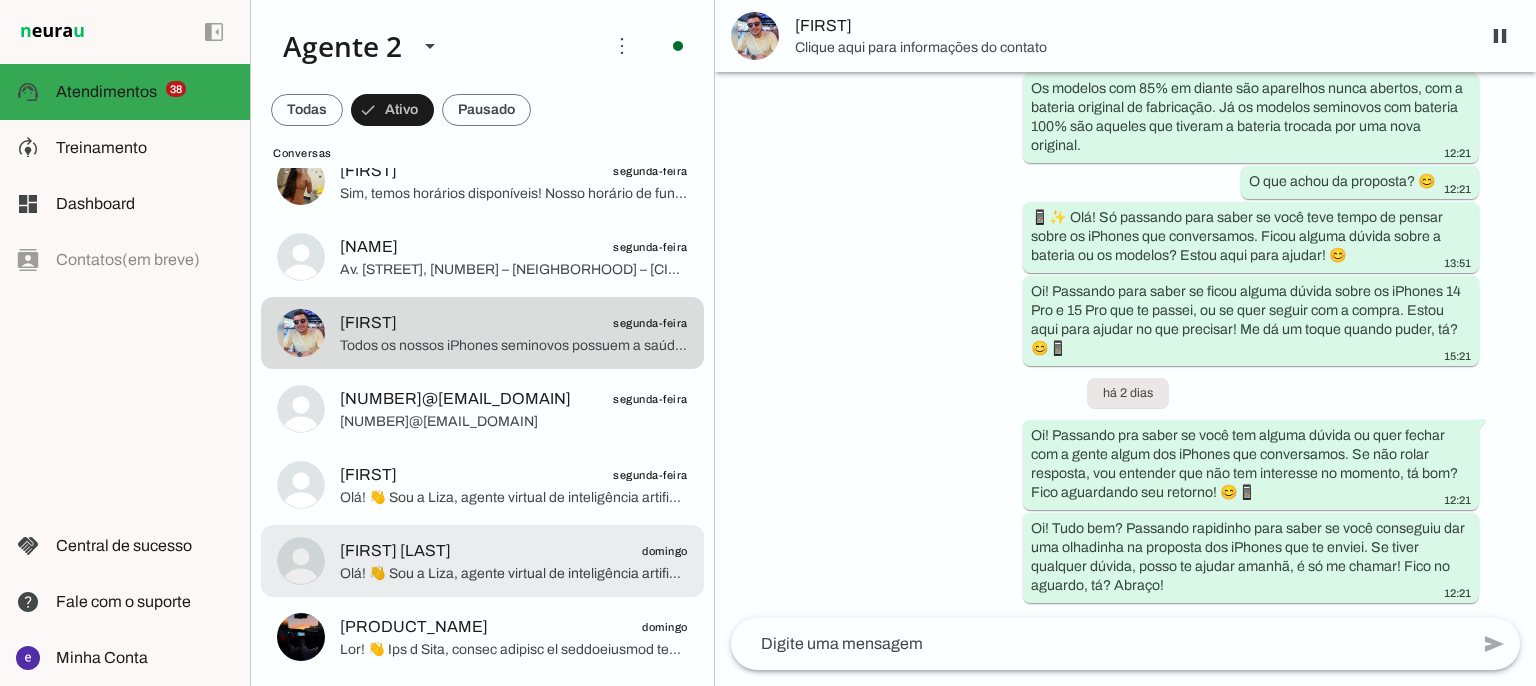 click on "[FIRST] [LAST]
[DAY]
Olá! 👋 Sou a Liza, agente virtual de inteligência artificial da iYellow. 😊📱
Vou realizar seu atendimento normalmente! Assim que finalizarmos, um atendente humano do nosso setor de vendas também vai revisar tudo e continuar com você, beleza? 🤝
Ah, e aproveitando: segue a gente no Instagram! 👉 [https://www.instagram.com/iyellow.oficial/]
Temos uma excelente variedade de iPhones seminovos e lacrados, além de iPads, Macbooks, Apple Watches e Video Games, todos com garantia e nota fiscal.
O que você gostaria de saber ou qual produto te interessou mais? 😊" at bounding box center (482, -123) 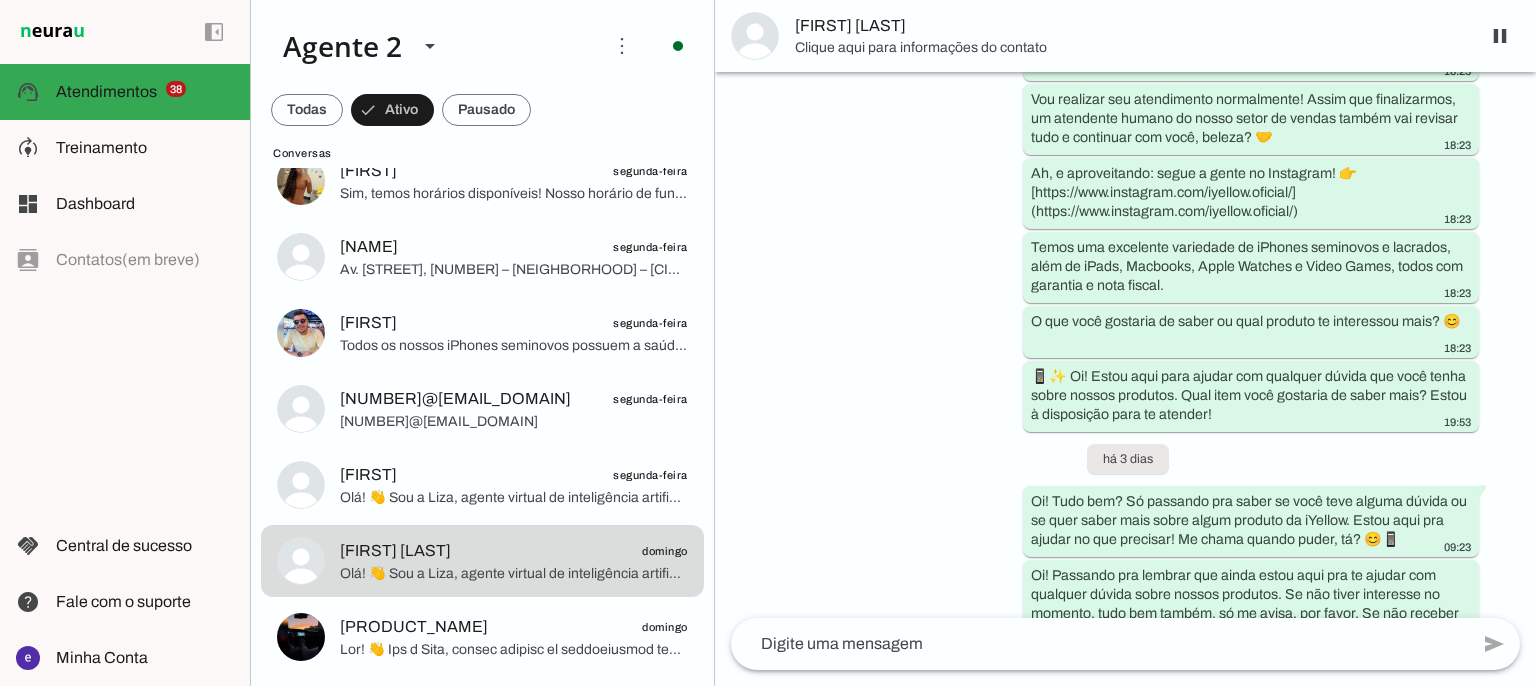 scroll, scrollTop: 300, scrollLeft: 0, axis: vertical 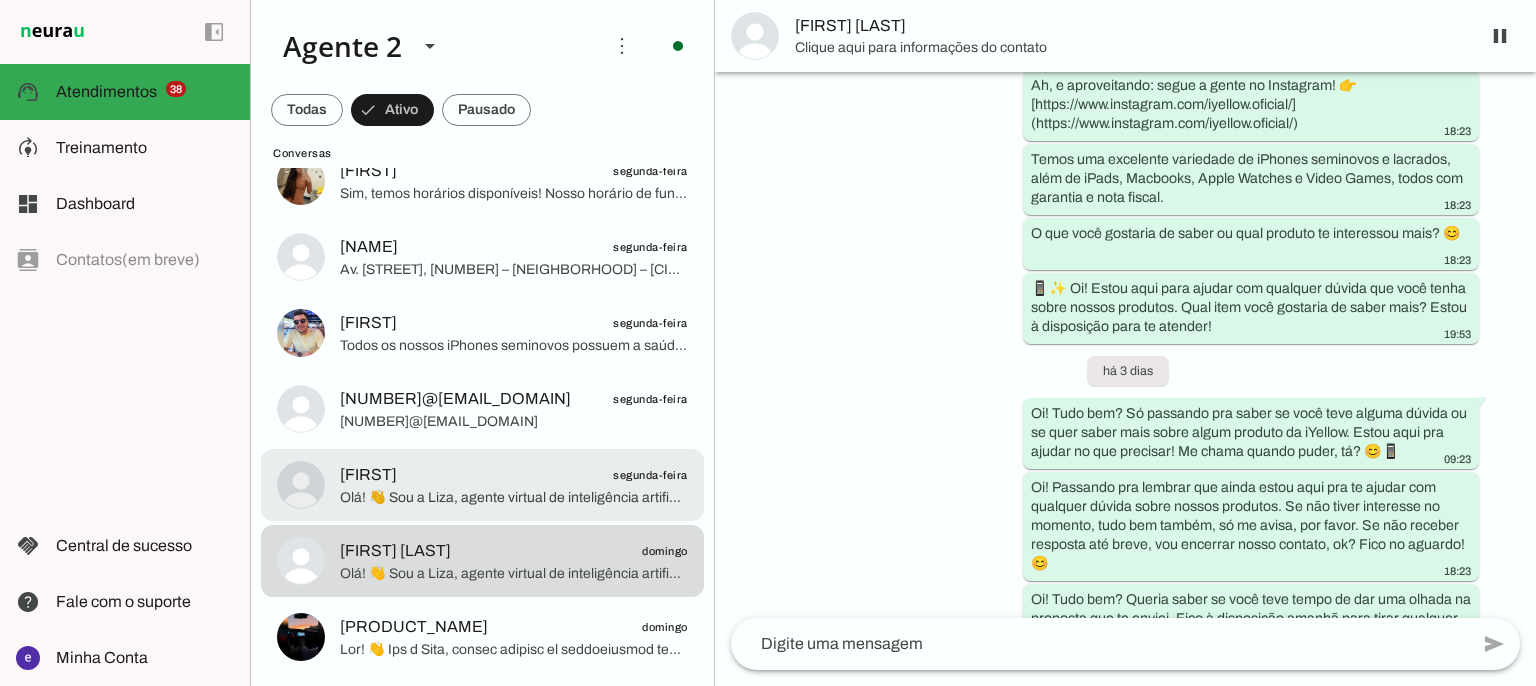 click on "[FIRST]
[DAY]" 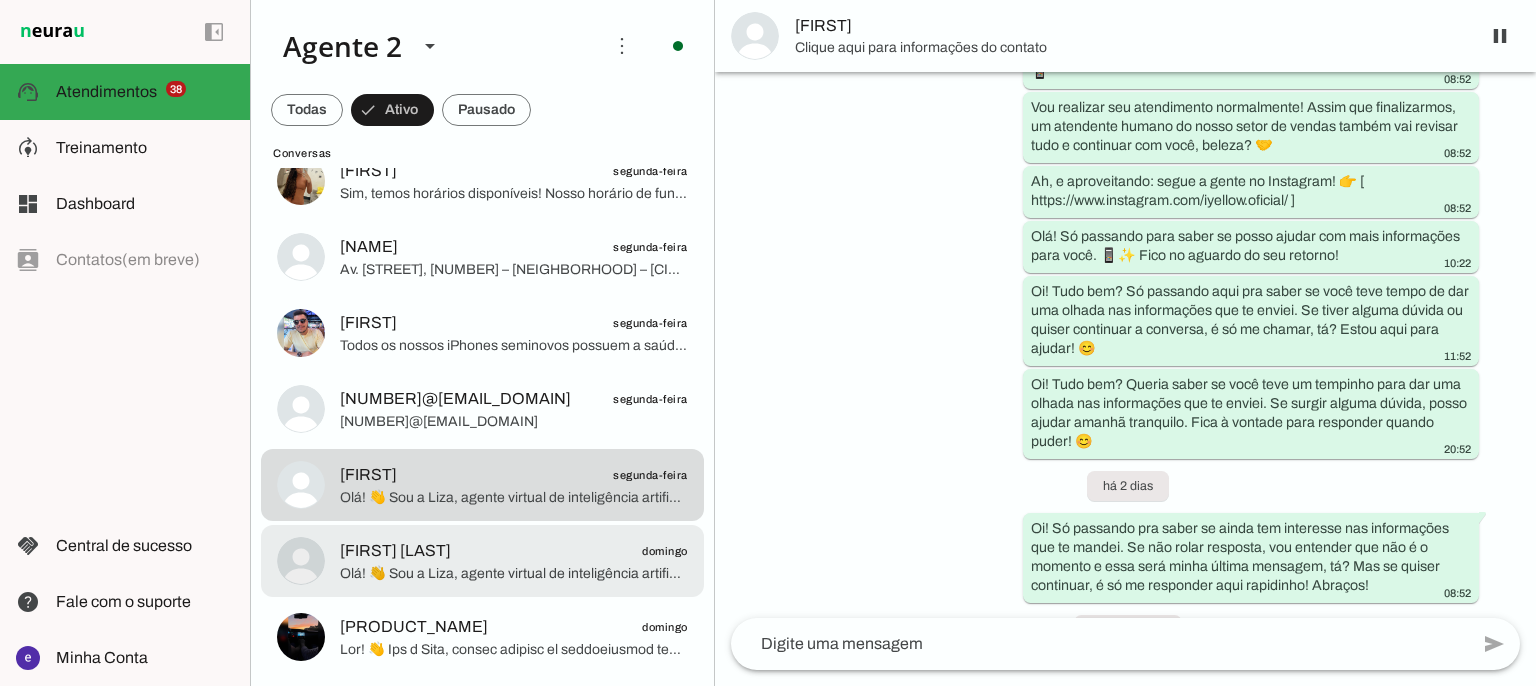 scroll, scrollTop: 346, scrollLeft: 0, axis: vertical 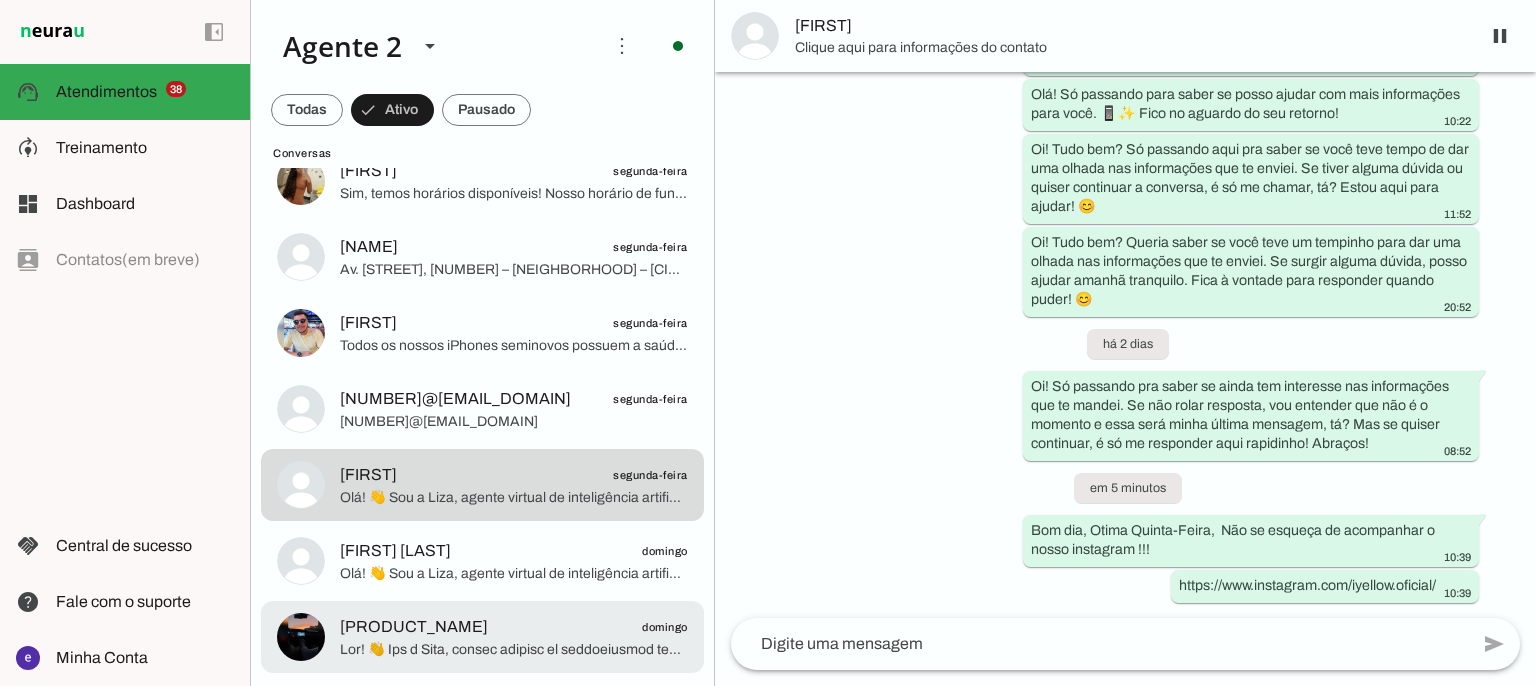 click on "[FIRST] [LAST]
[DAY]" 